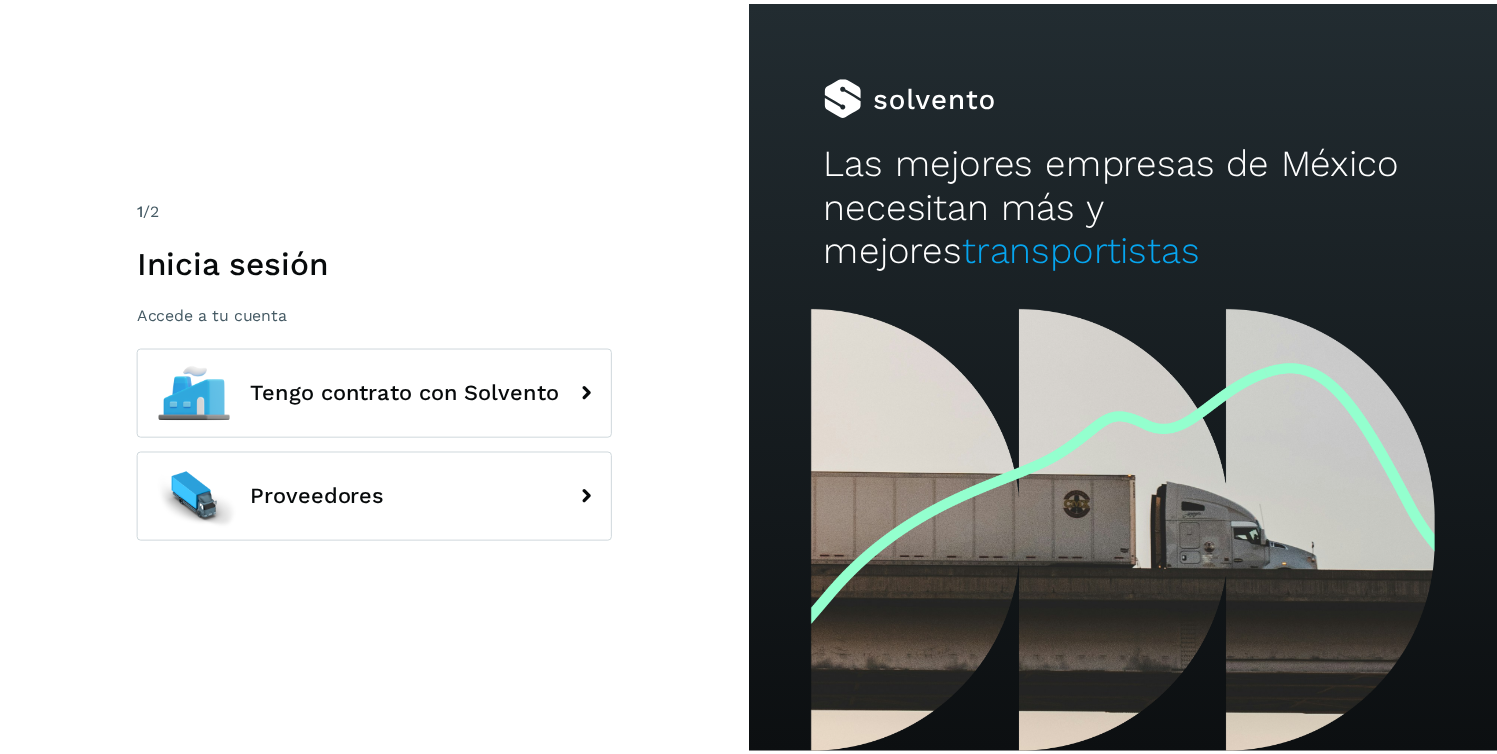 scroll, scrollTop: 0, scrollLeft: 0, axis: both 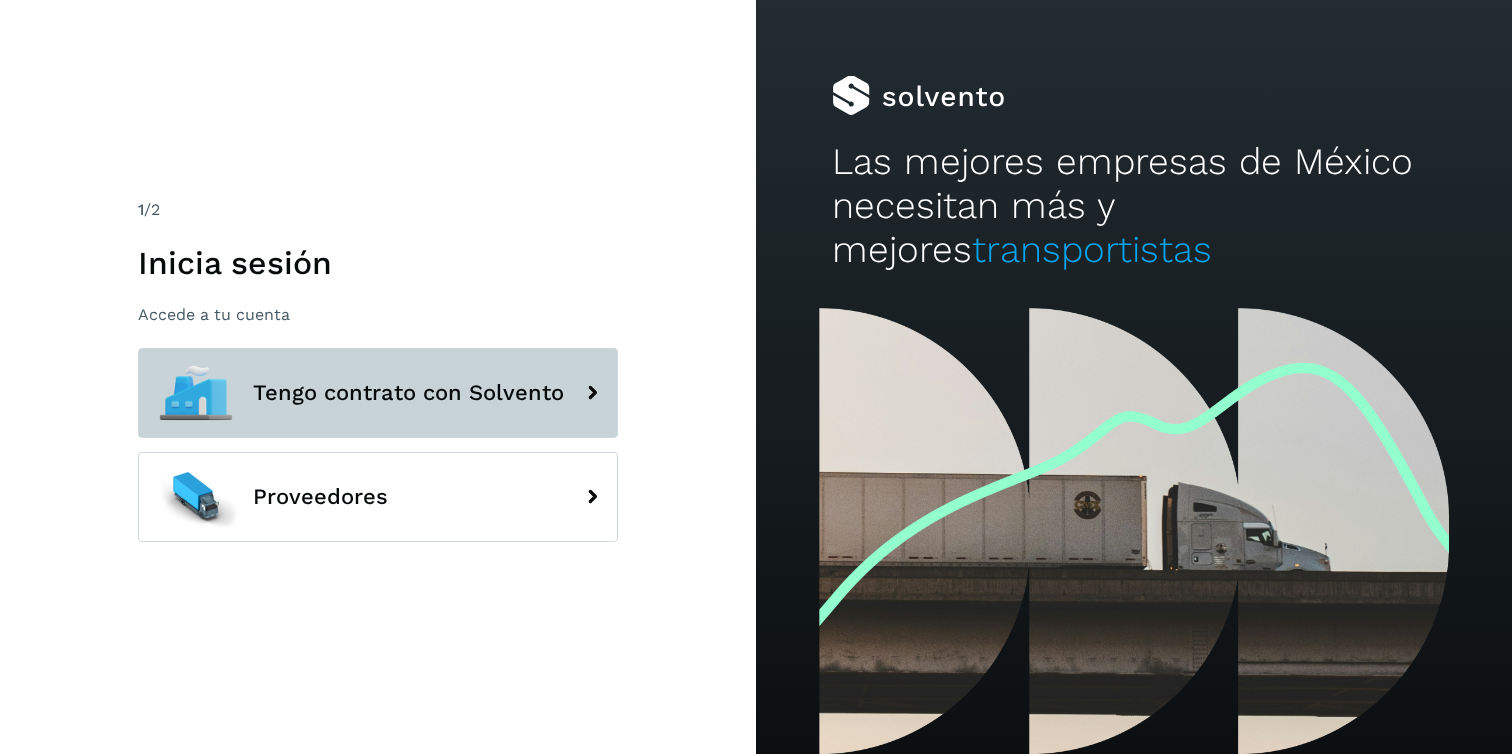 click 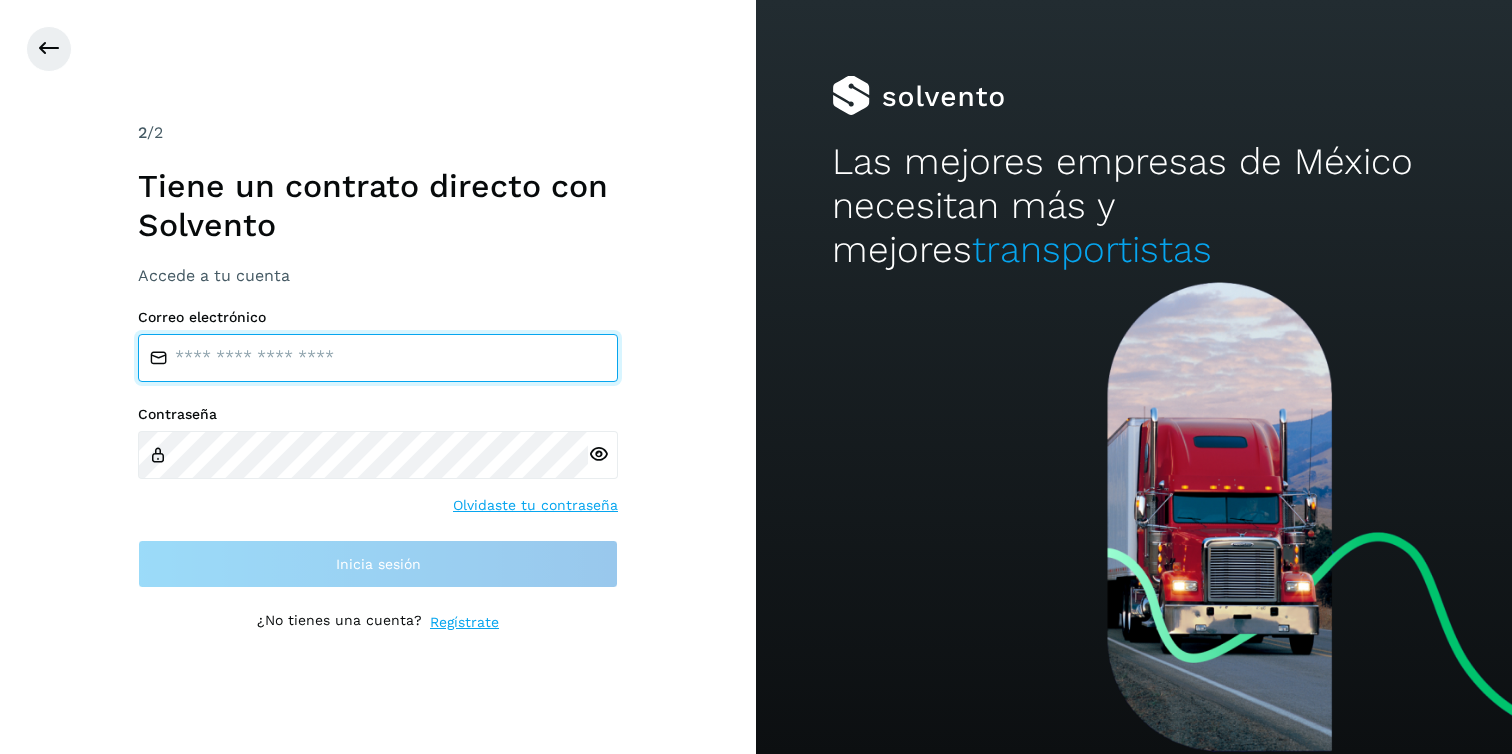 click at bounding box center [378, 358] 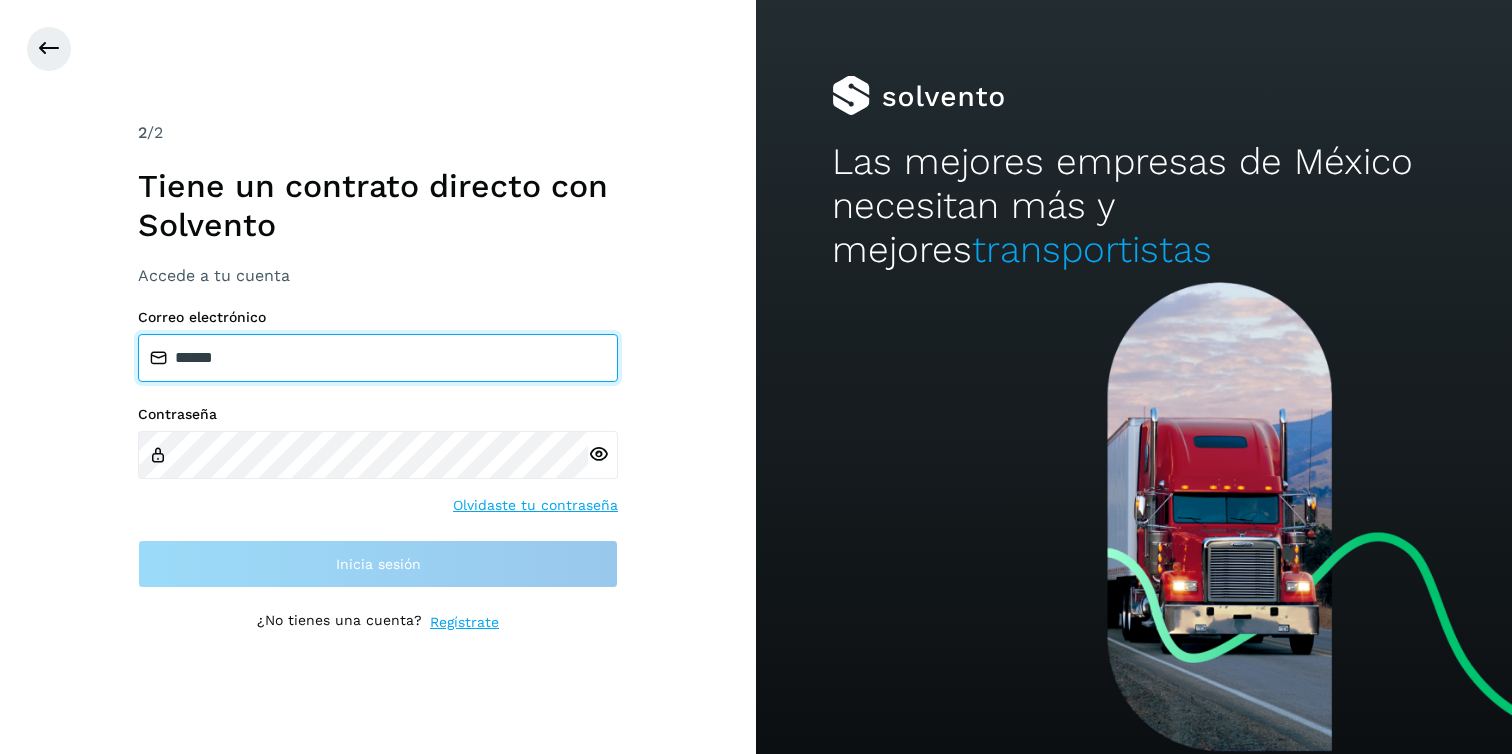 type on "**********" 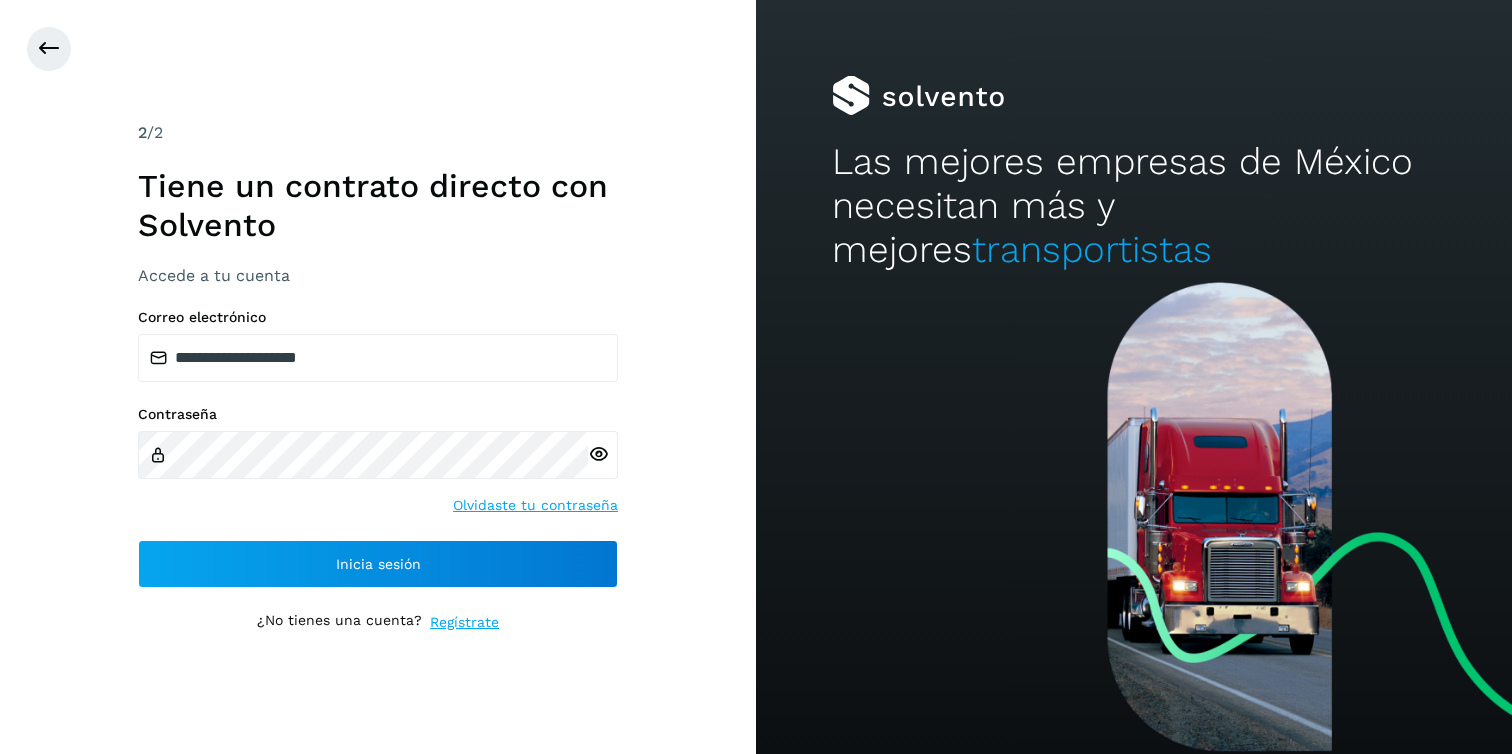 click at bounding box center [598, 454] 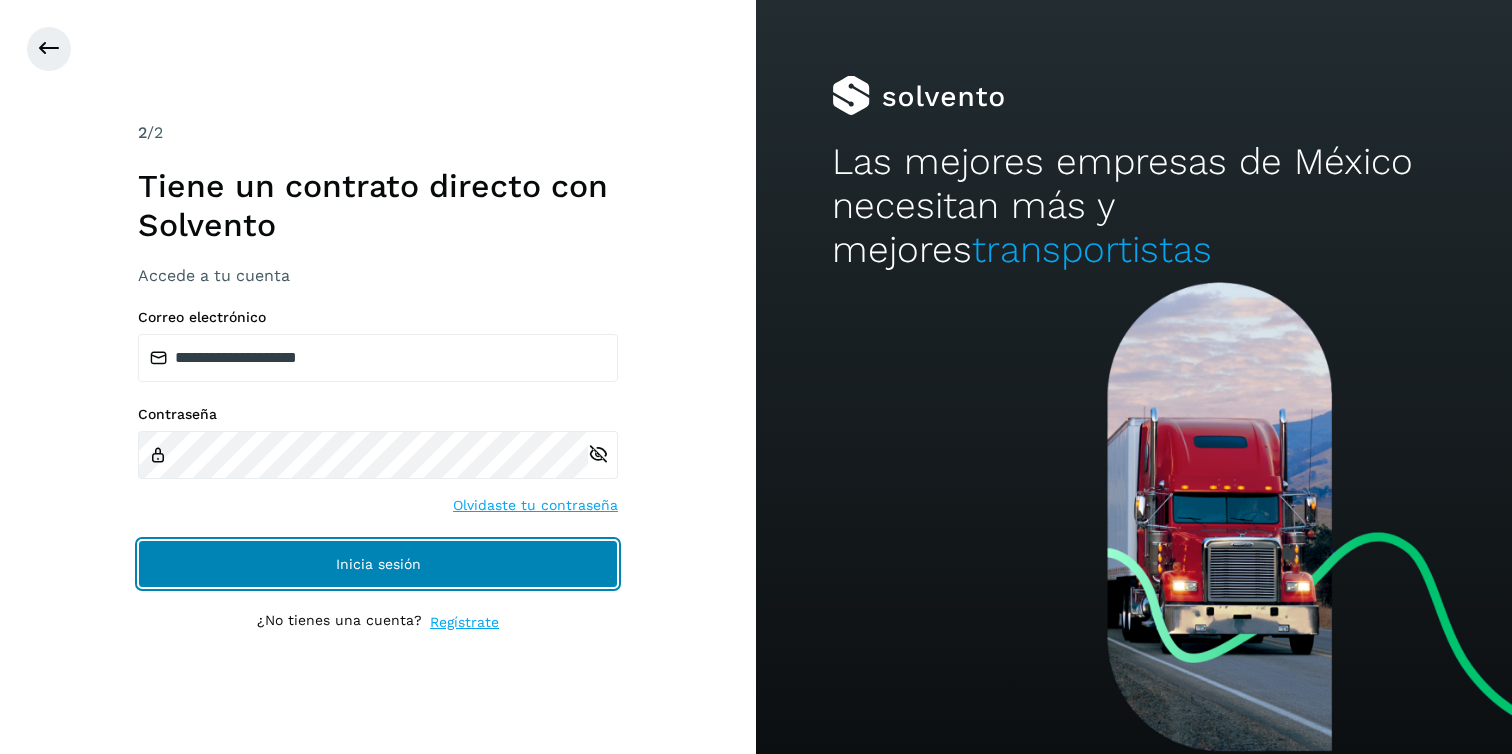 click on "Inicia sesión" at bounding box center (378, 564) 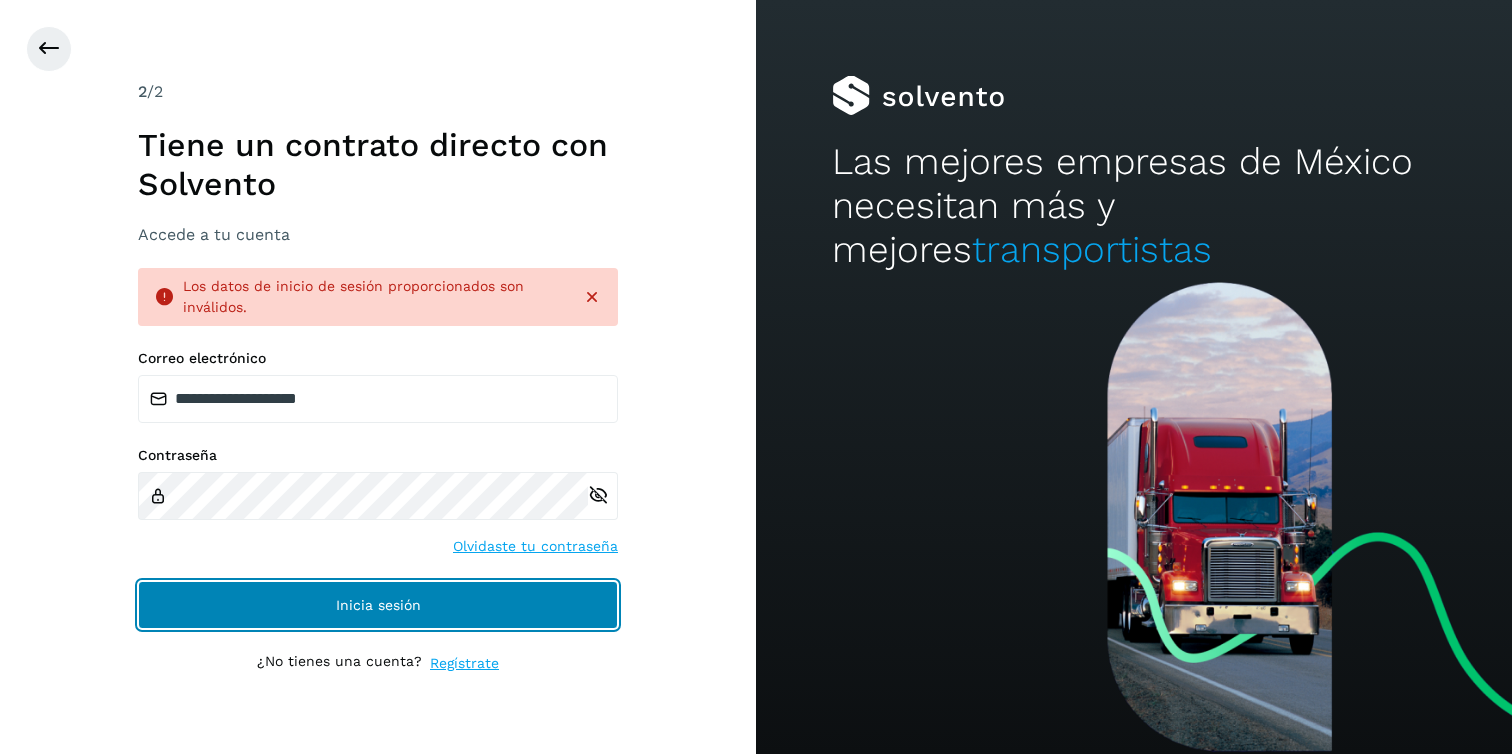 click on "Inicia sesión" at bounding box center [378, 605] 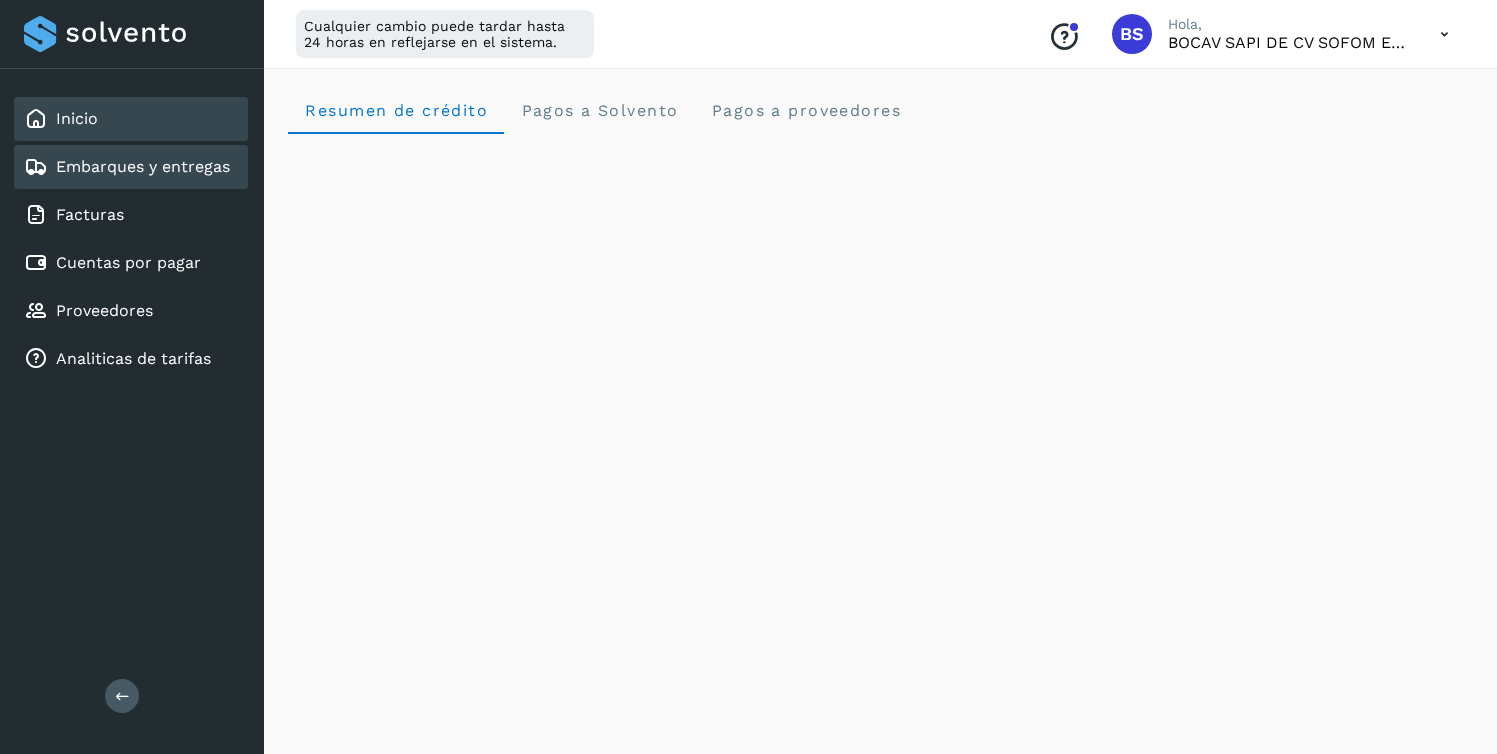 click on "Embarques y entregas" at bounding box center [143, 166] 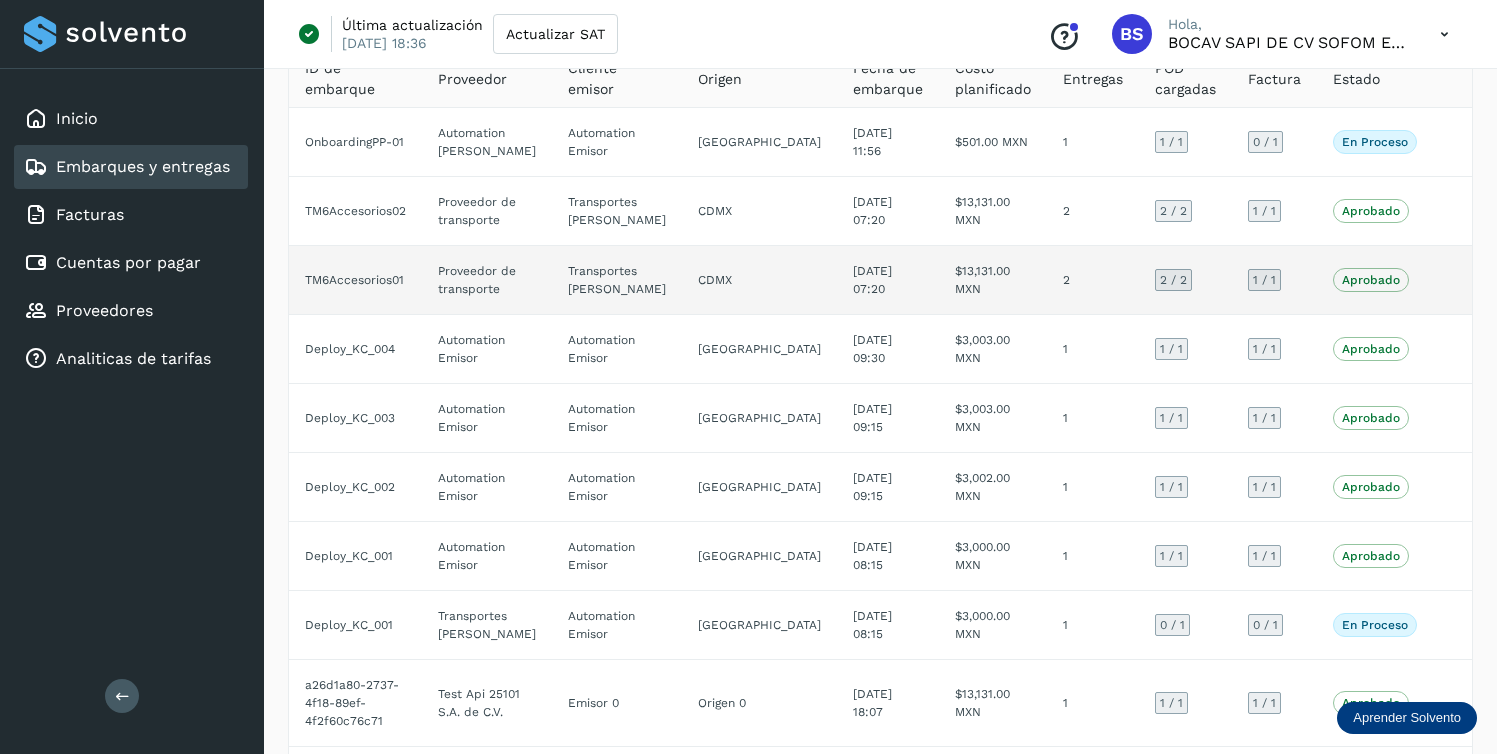 scroll, scrollTop: 58, scrollLeft: 0, axis: vertical 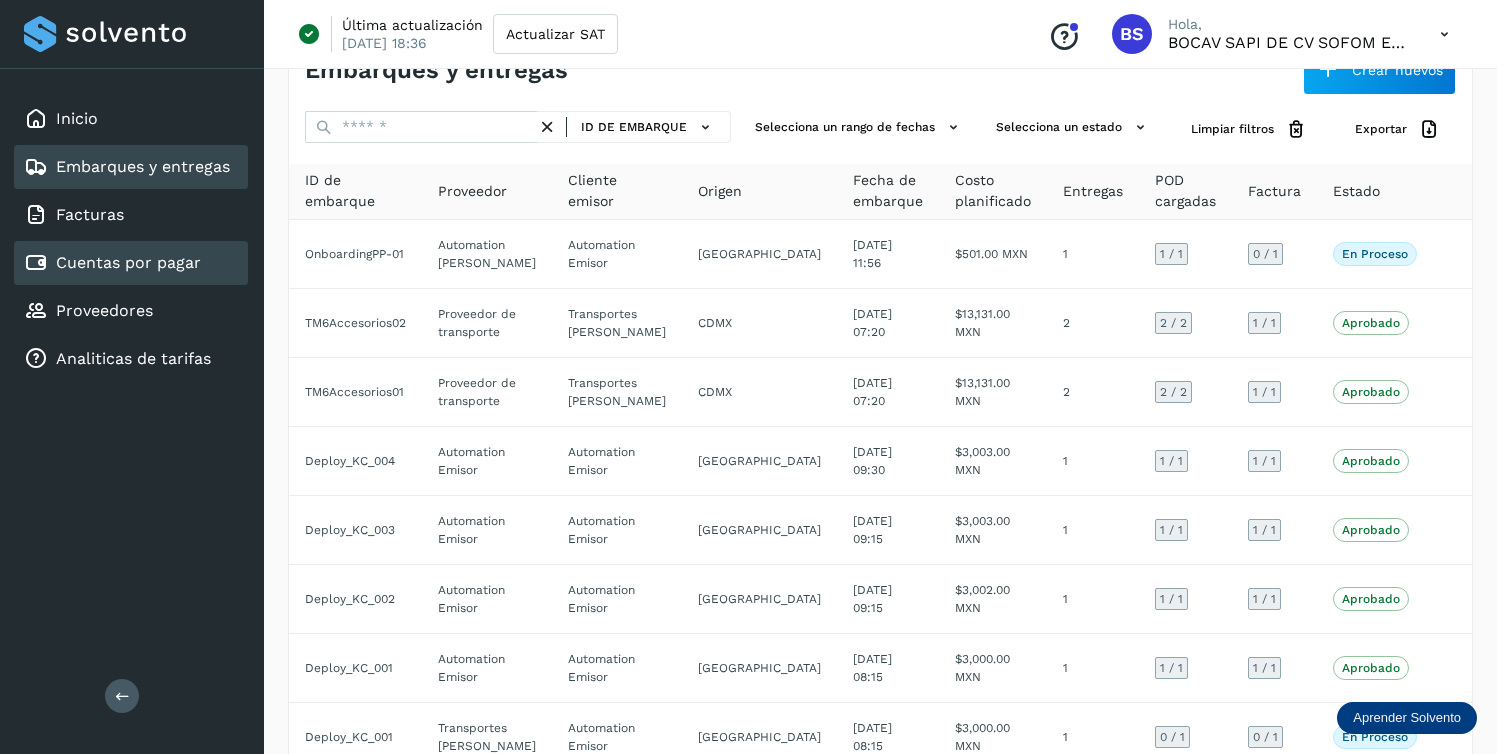 click on "Cuentas por pagar" at bounding box center [128, 262] 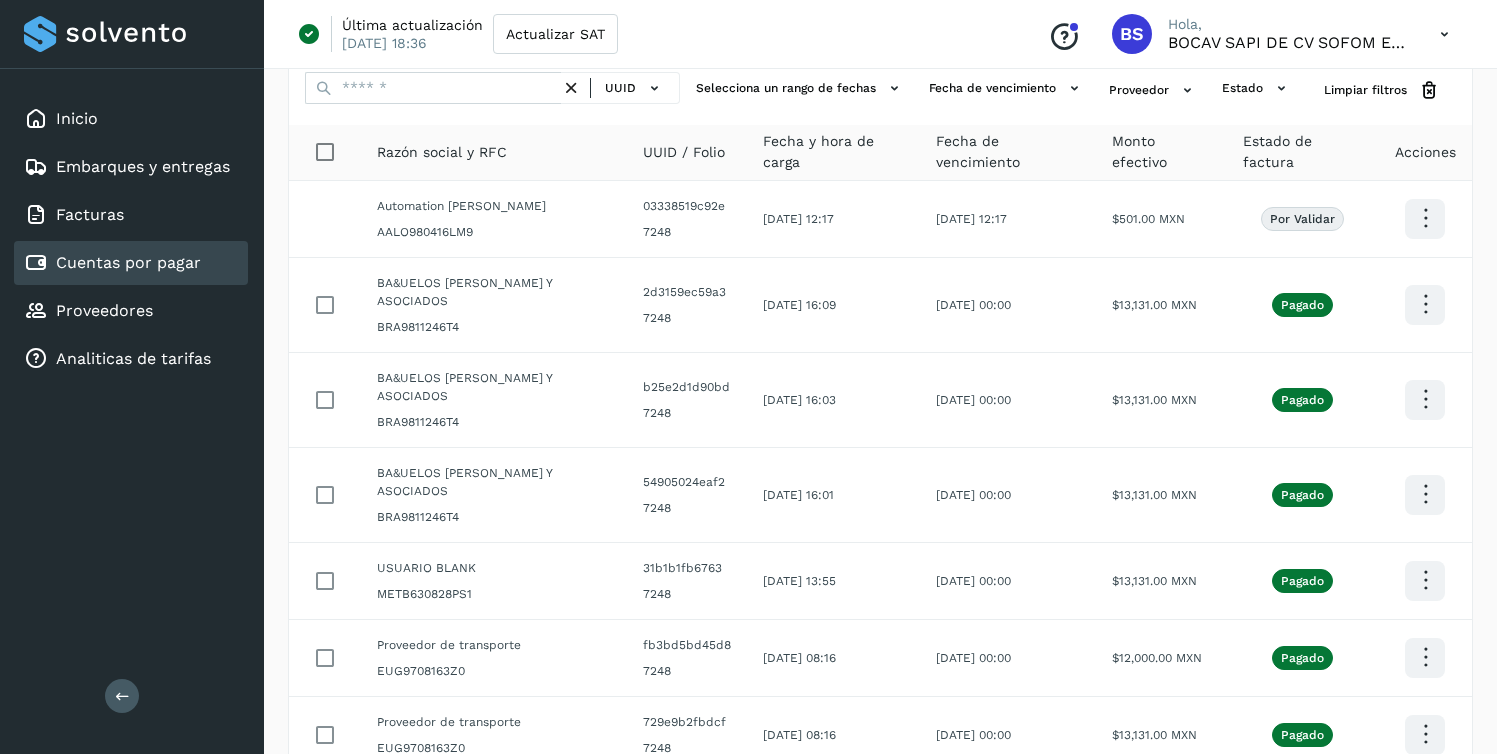 scroll, scrollTop: 0, scrollLeft: 0, axis: both 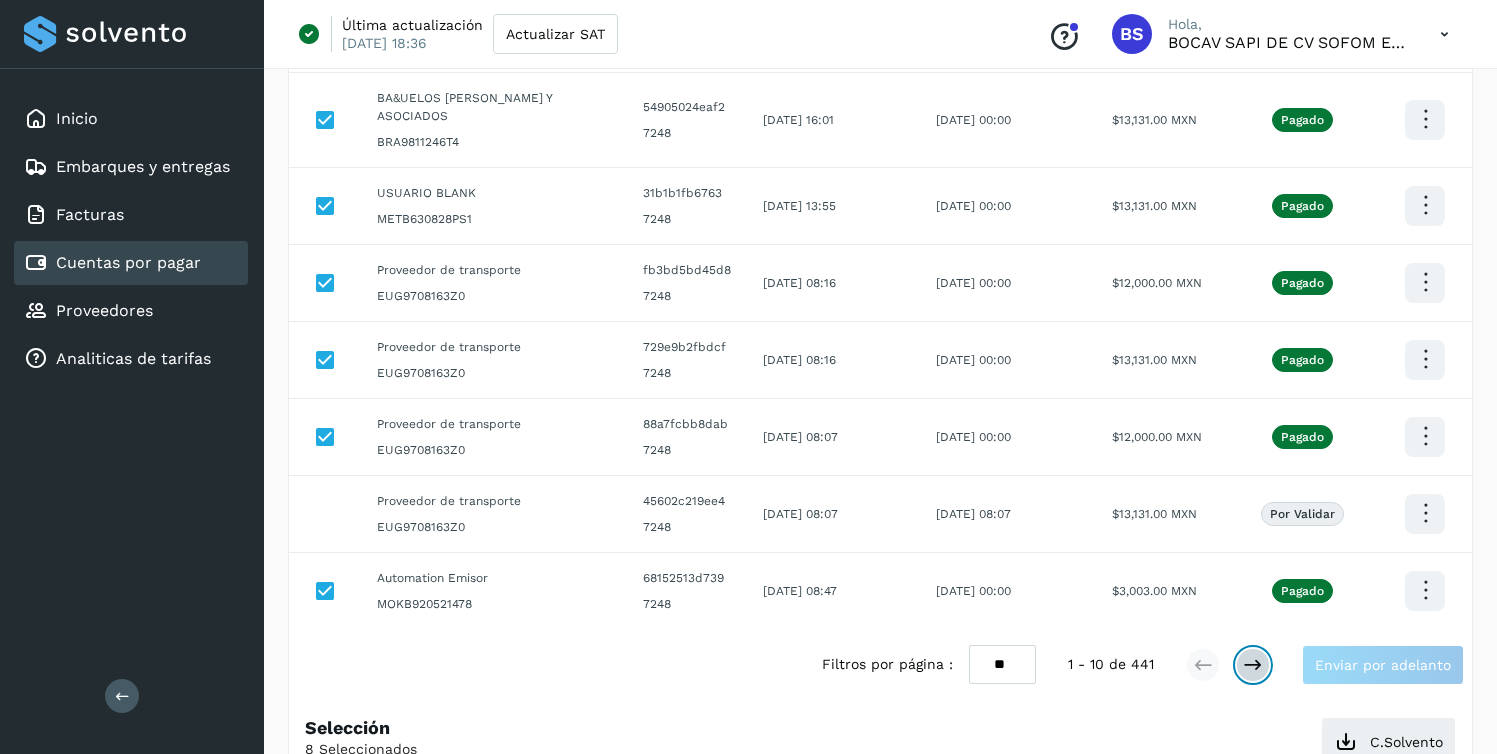 click at bounding box center [1253, 665] 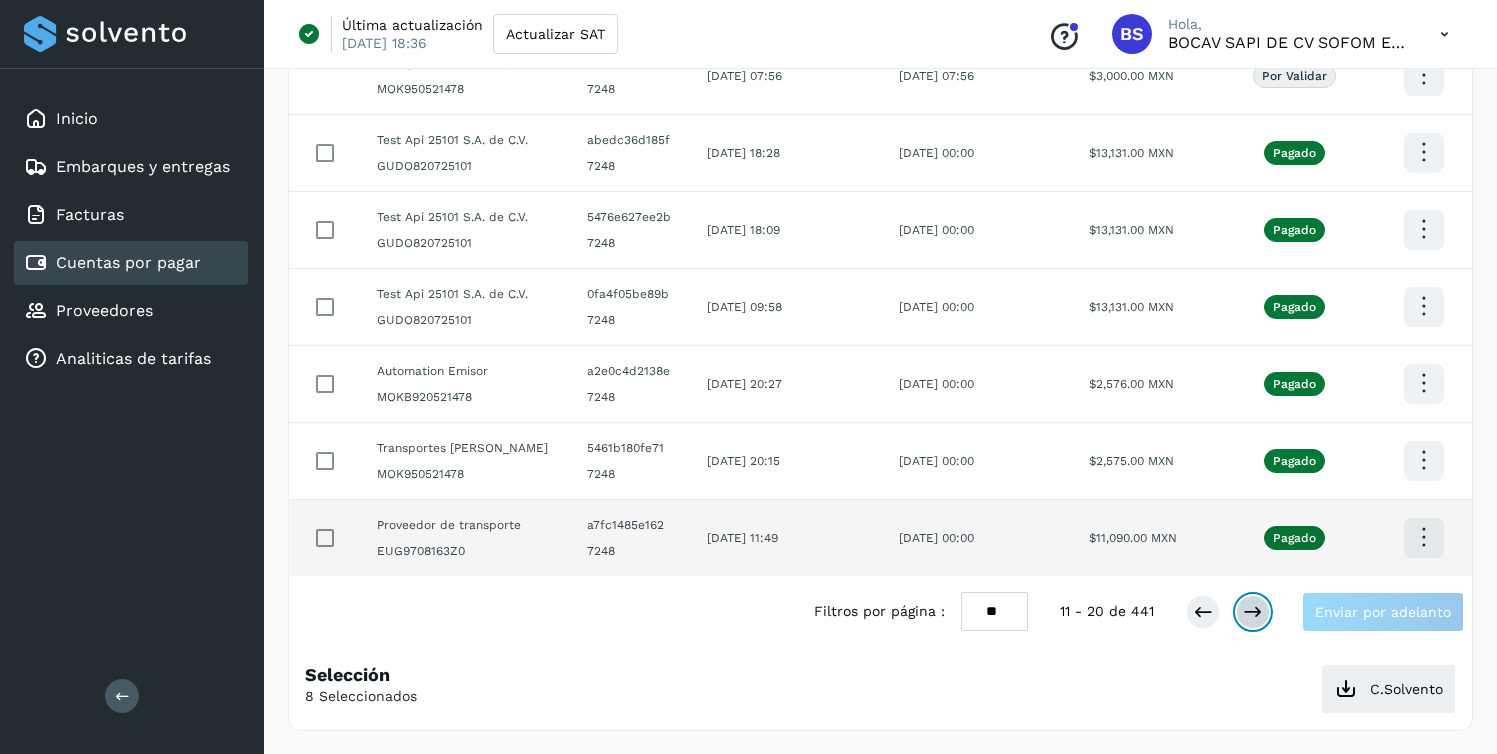 scroll, scrollTop: 0, scrollLeft: 0, axis: both 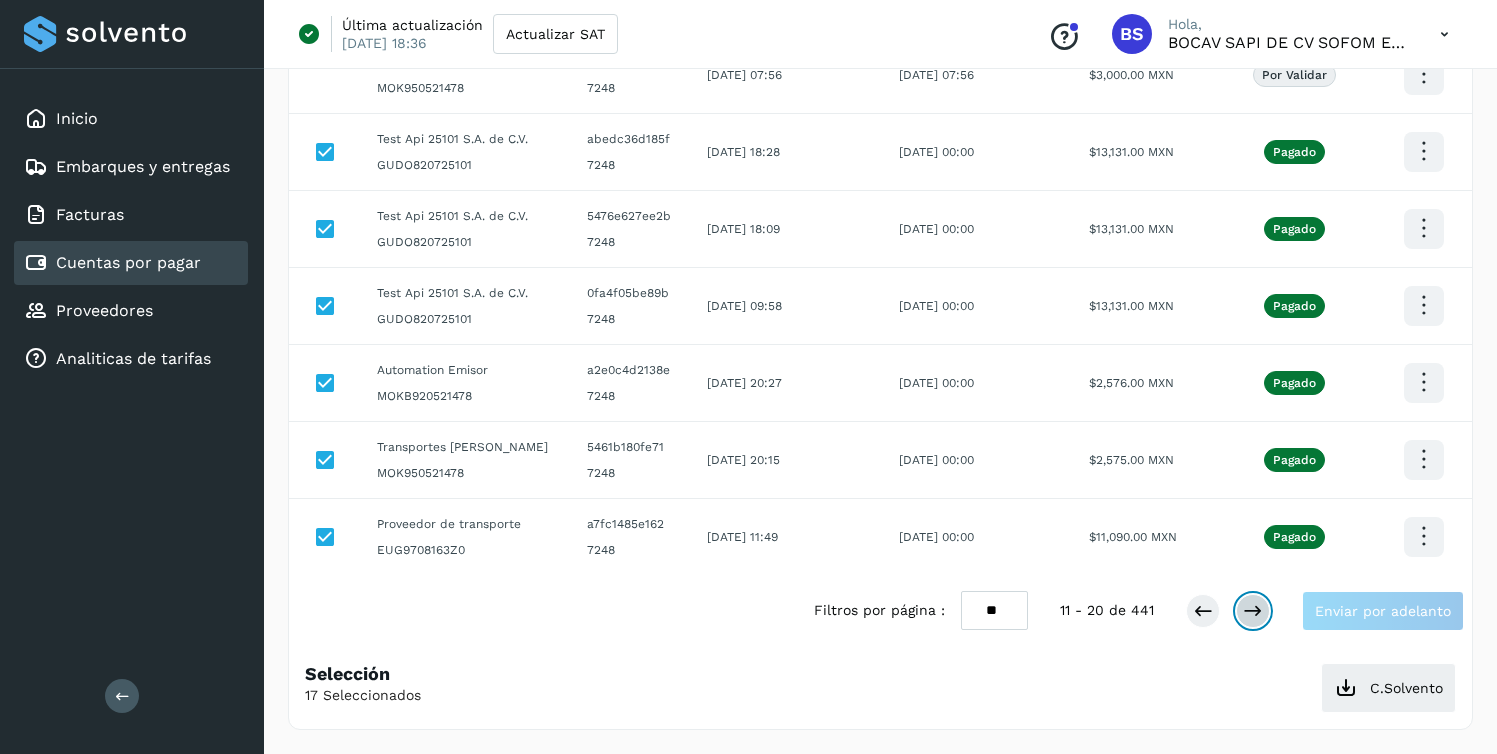 click at bounding box center [1253, 611] 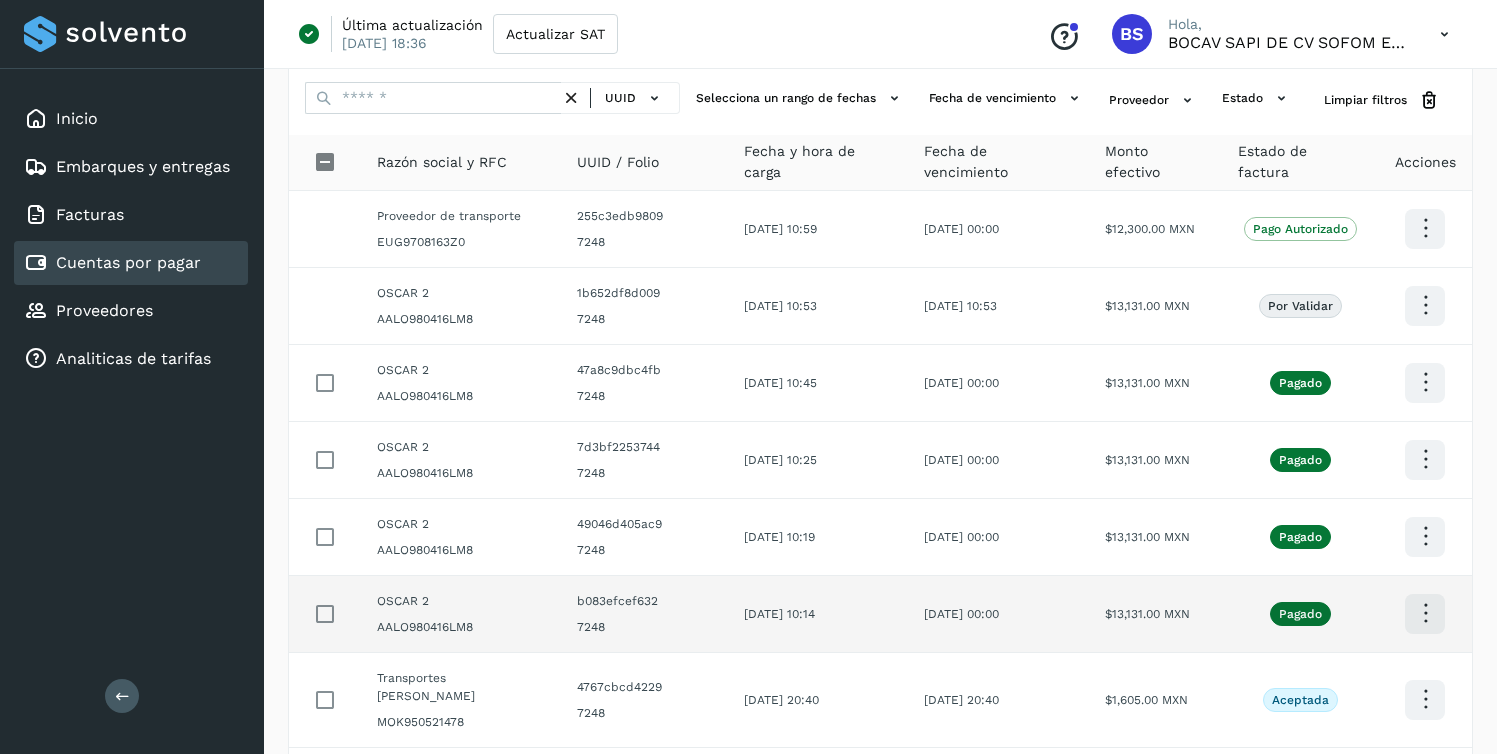 scroll, scrollTop: 0, scrollLeft: 0, axis: both 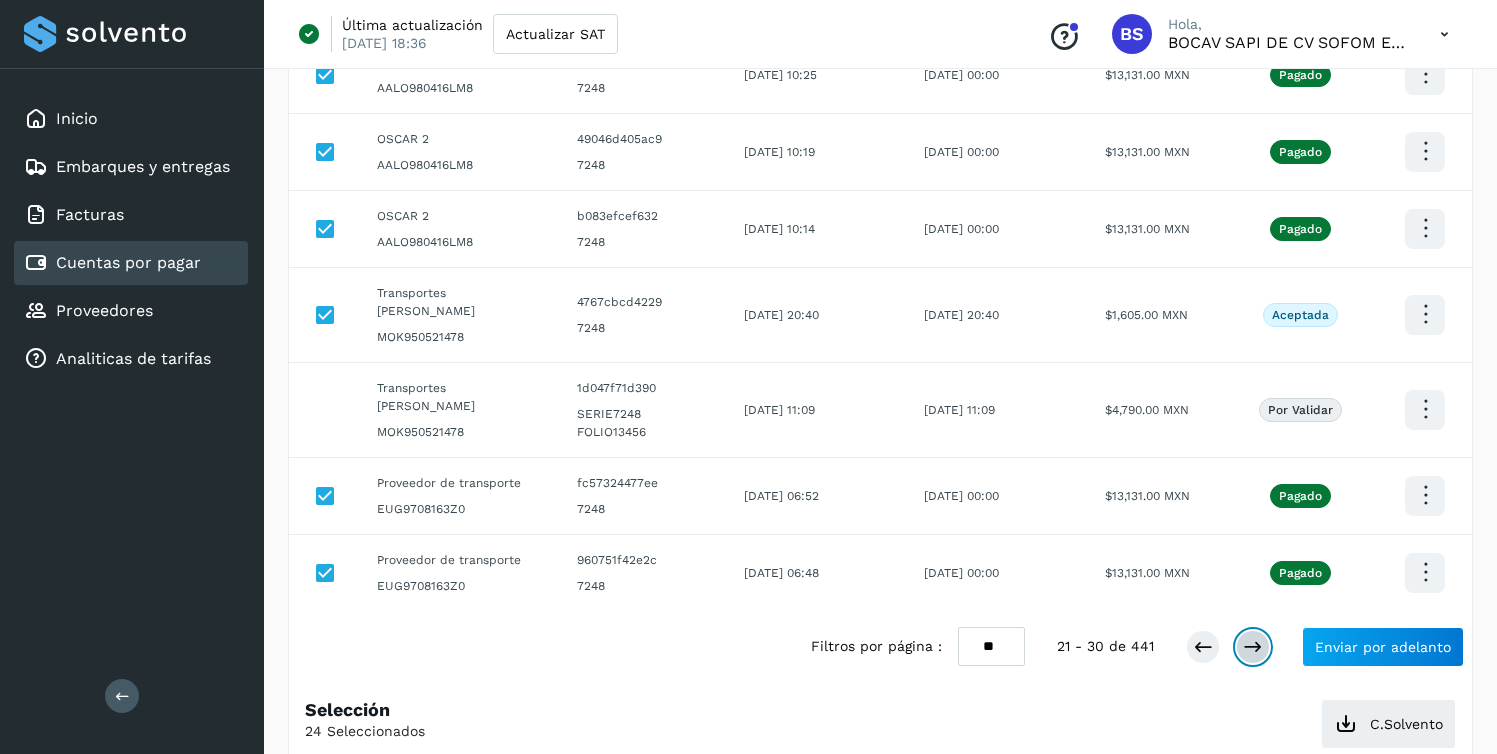 click at bounding box center [1253, 647] 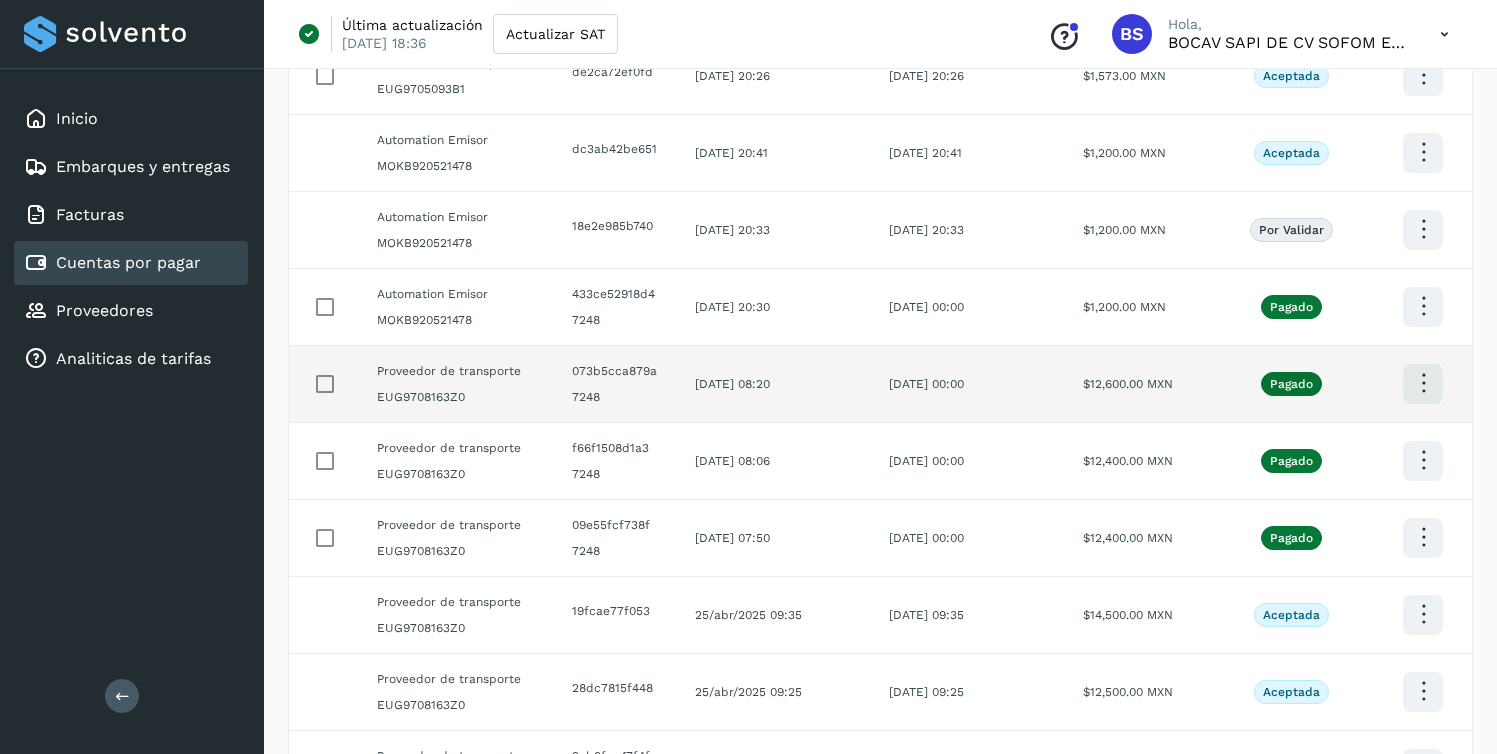 scroll, scrollTop: 0, scrollLeft: 0, axis: both 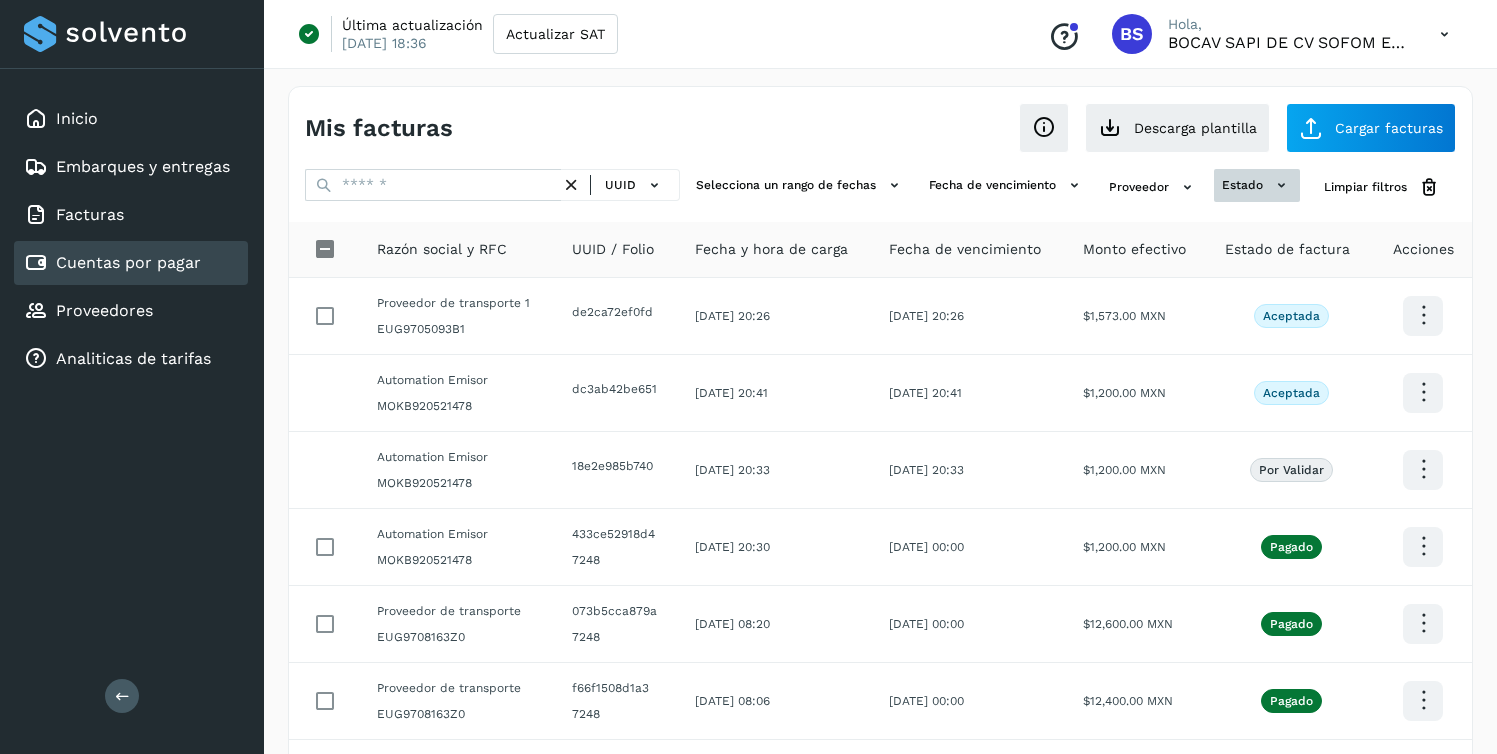 click on "estado" 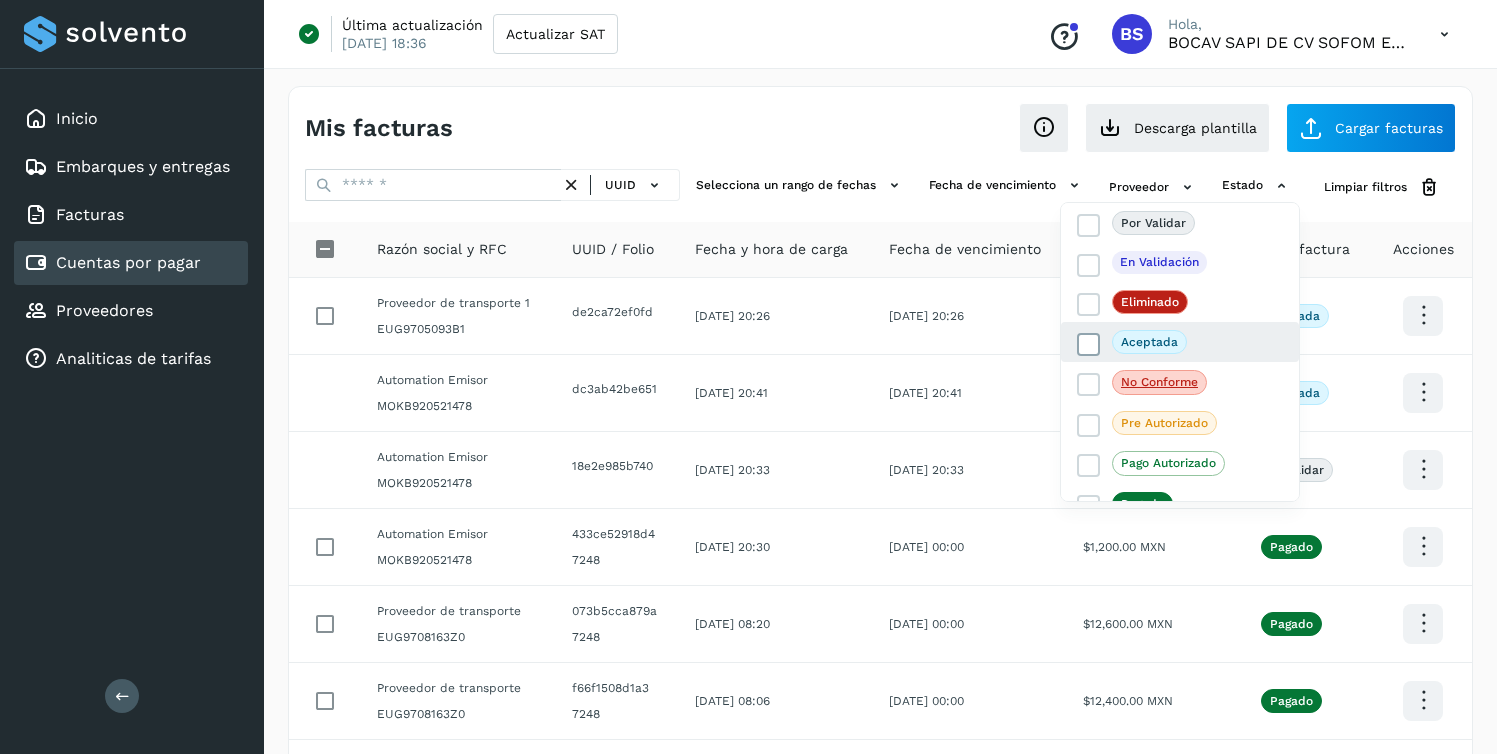 click at bounding box center [1089, 345] 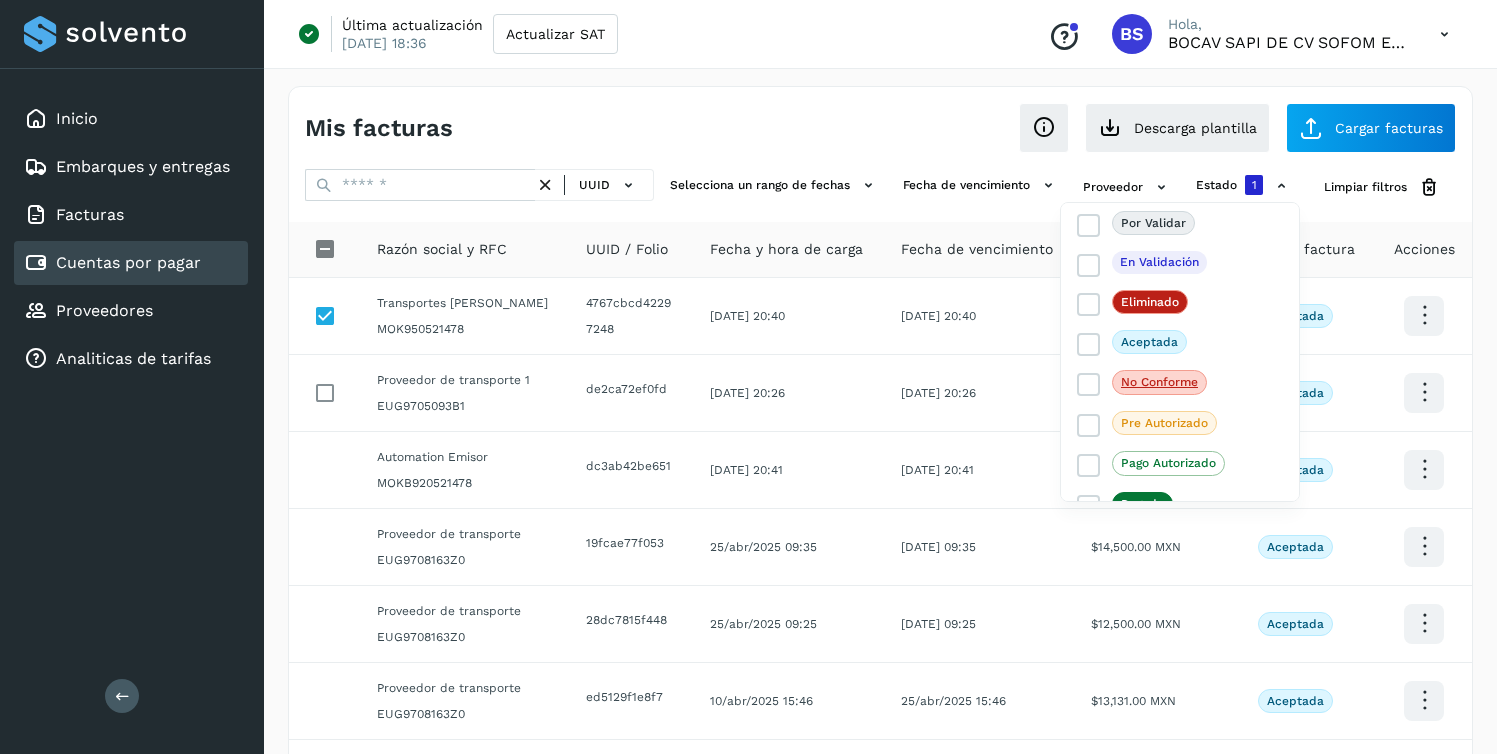 click at bounding box center [748, 377] 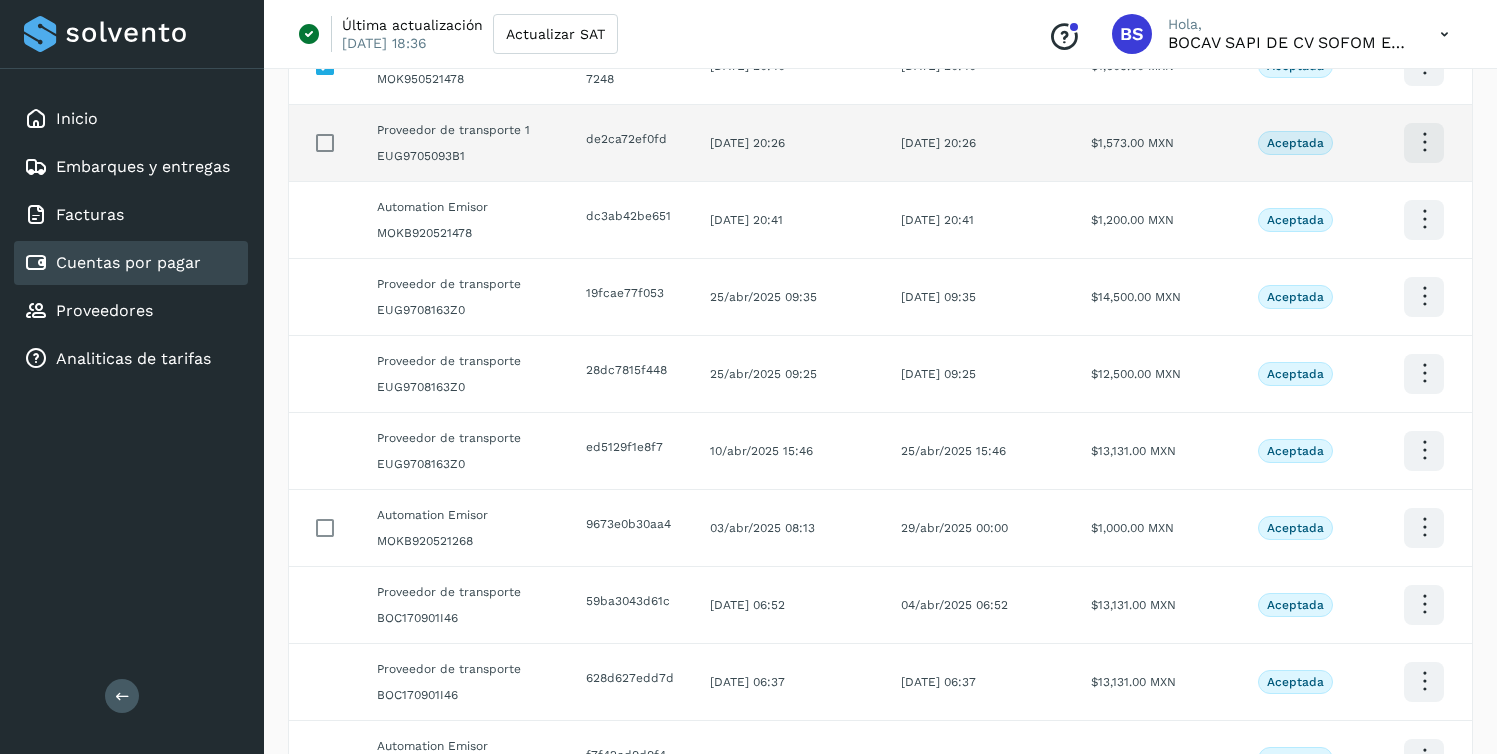 scroll, scrollTop: 472, scrollLeft: 0, axis: vertical 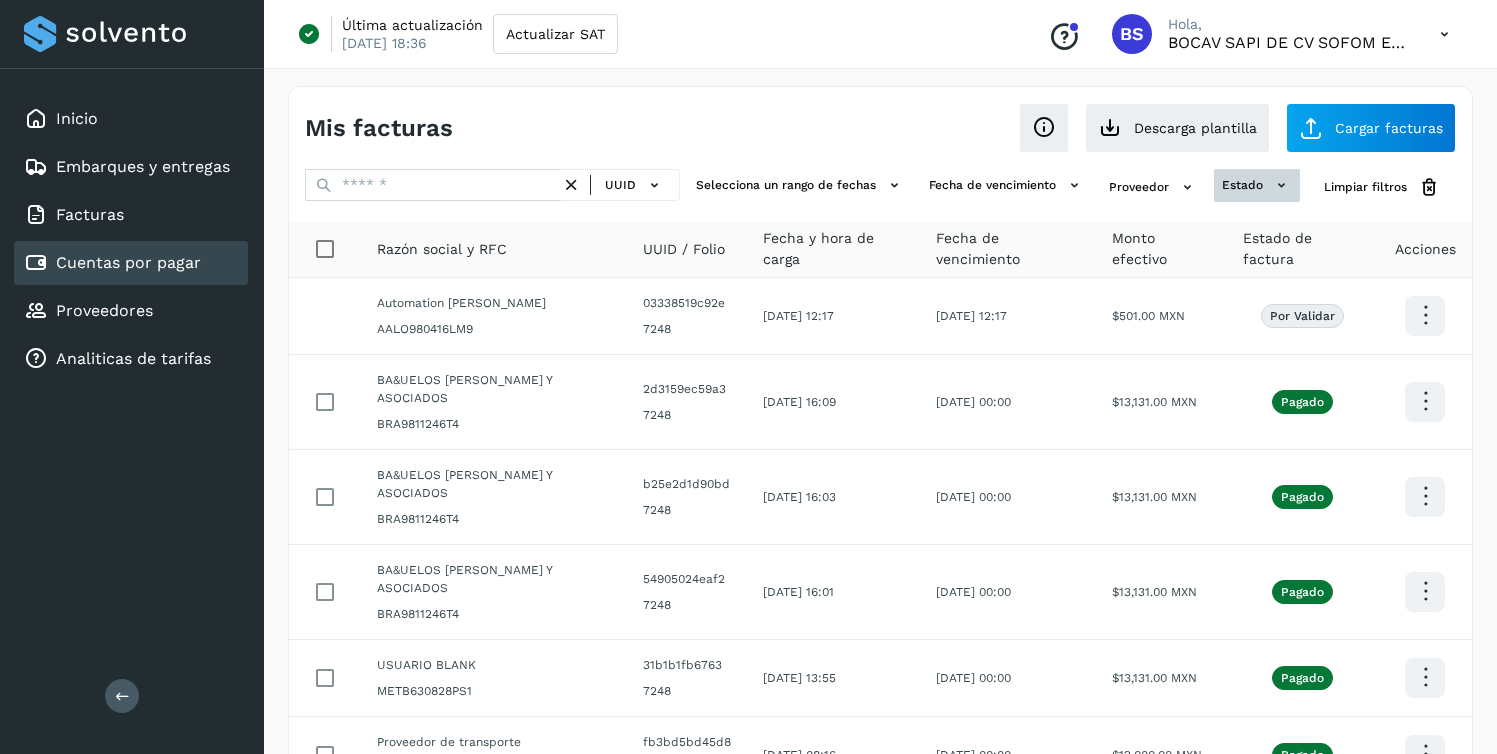 click on "estado" at bounding box center (1257, 185) 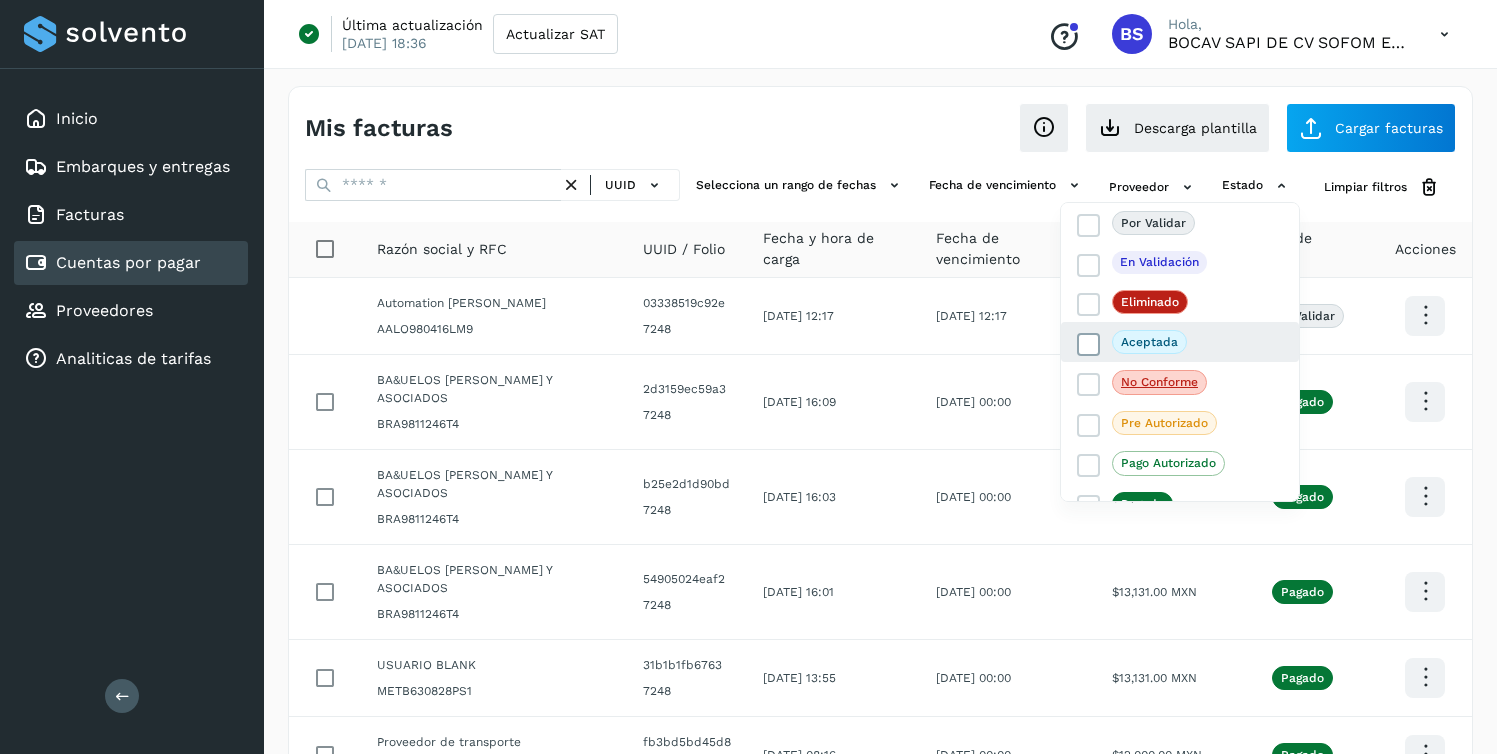 click at bounding box center [1089, 345] 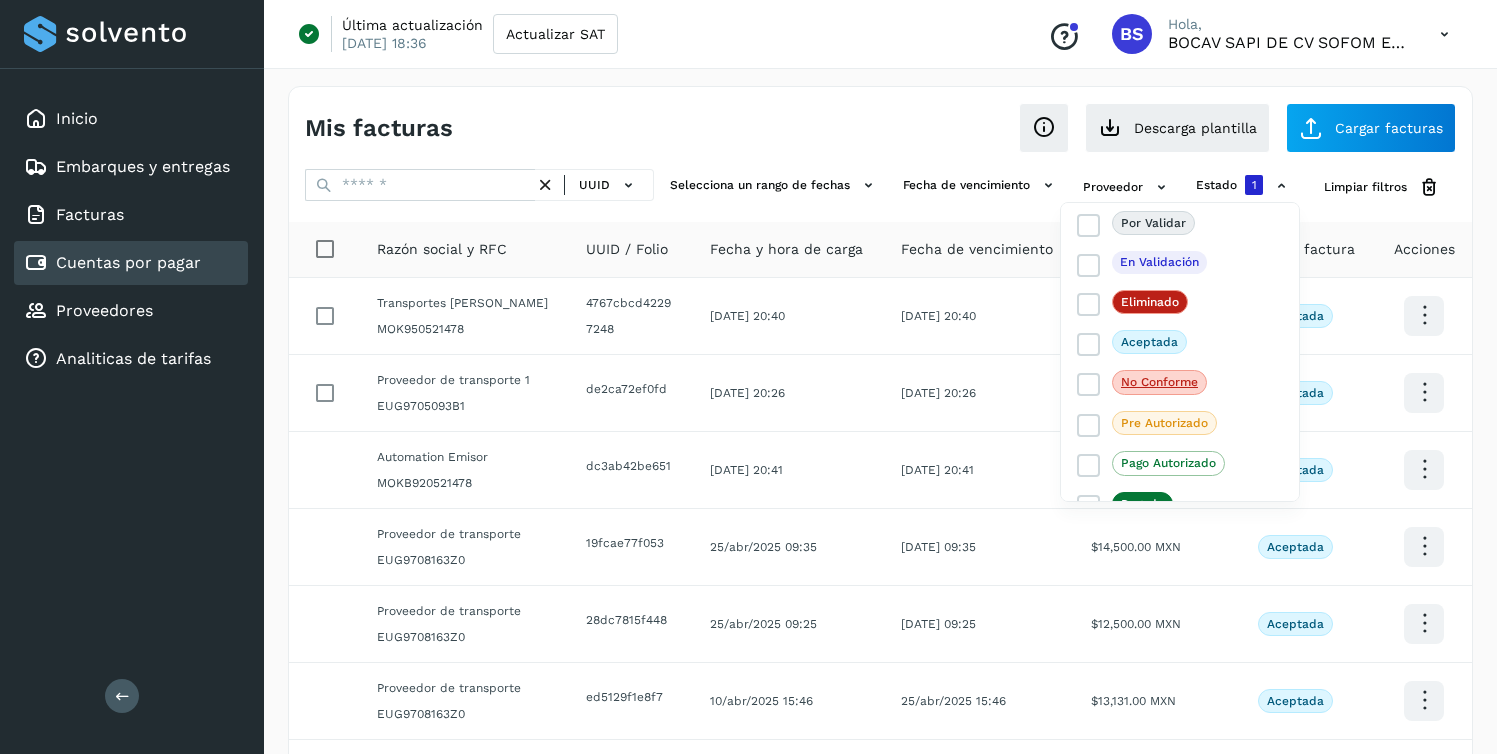 click at bounding box center (748, 377) 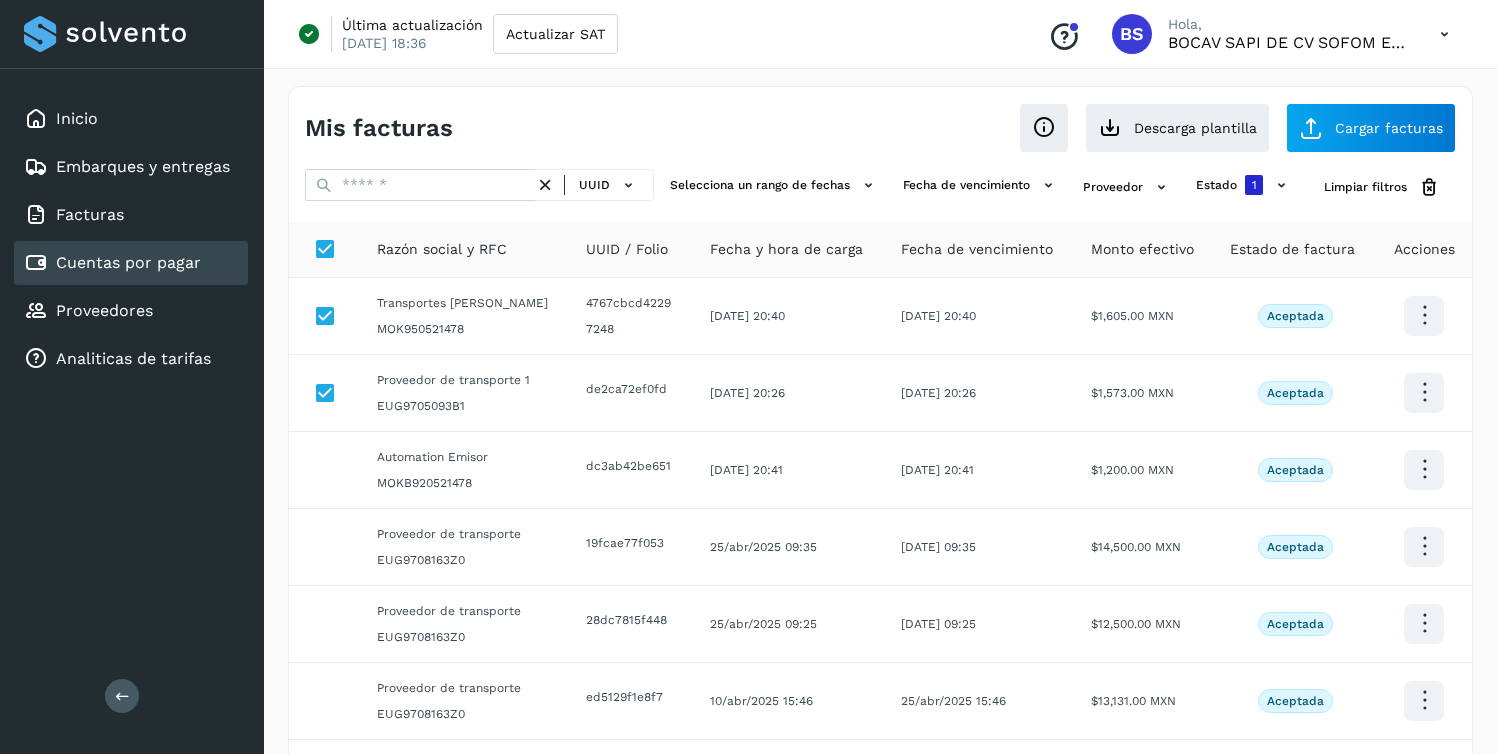 scroll, scrollTop: 472, scrollLeft: 0, axis: vertical 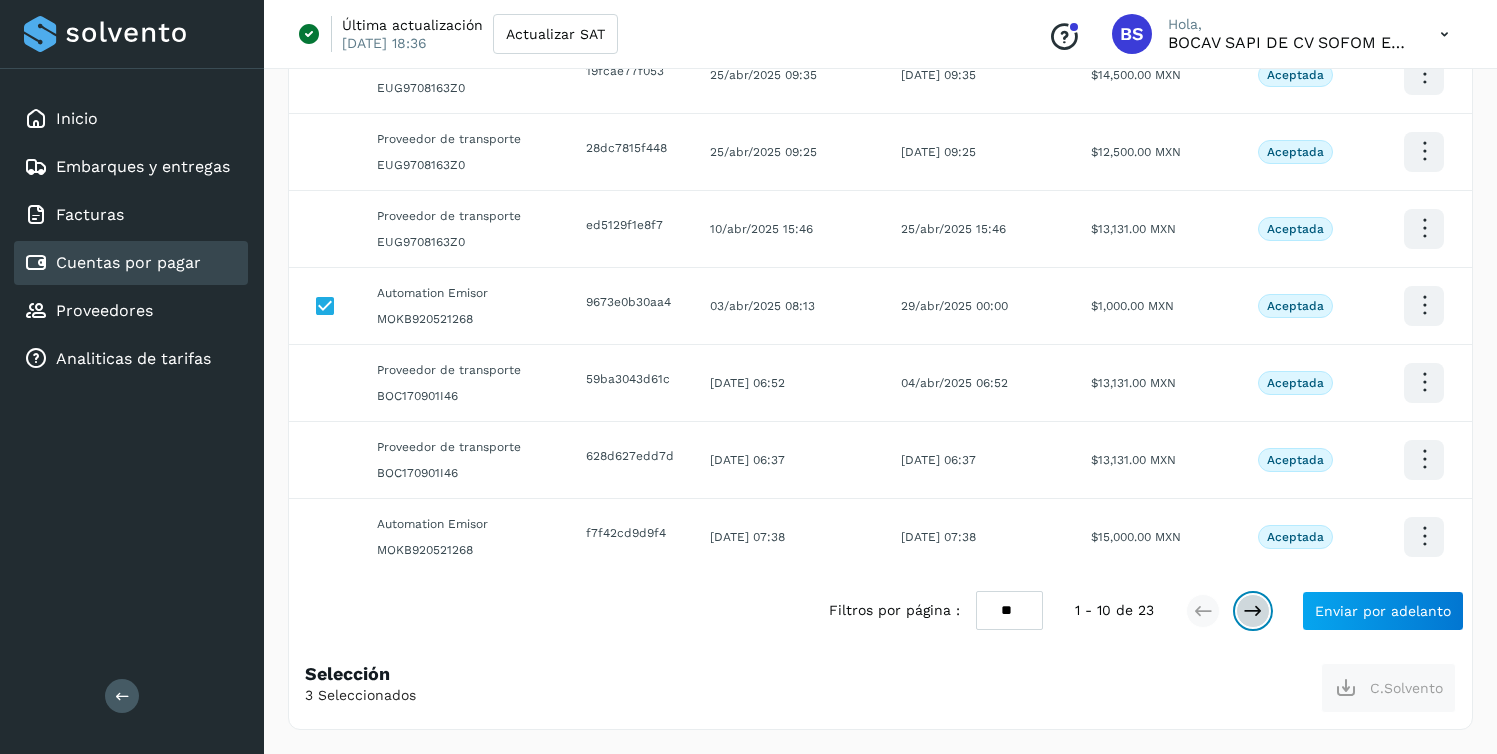click at bounding box center [1253, 611] 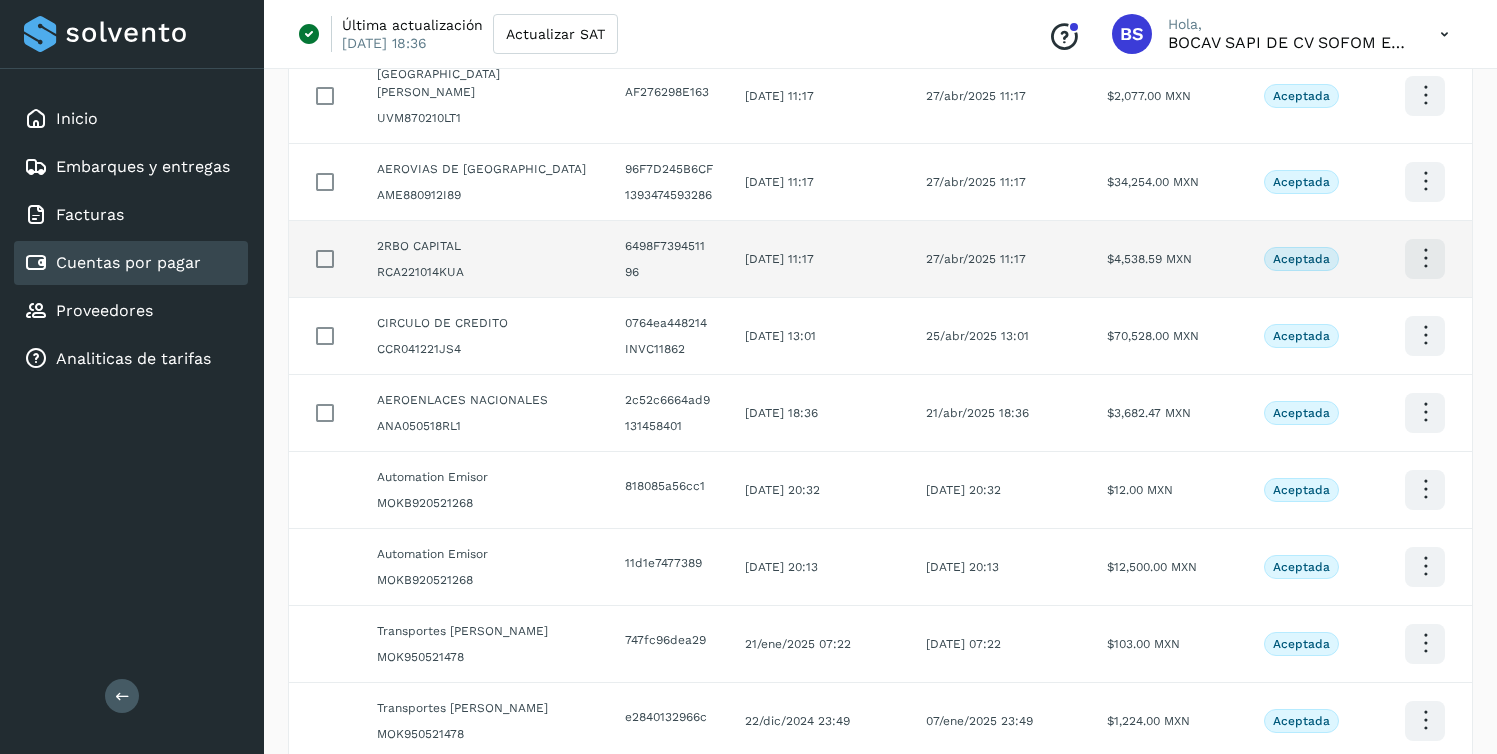 scroll, scrollTop: 0, scrollLeft: 0, axis: both 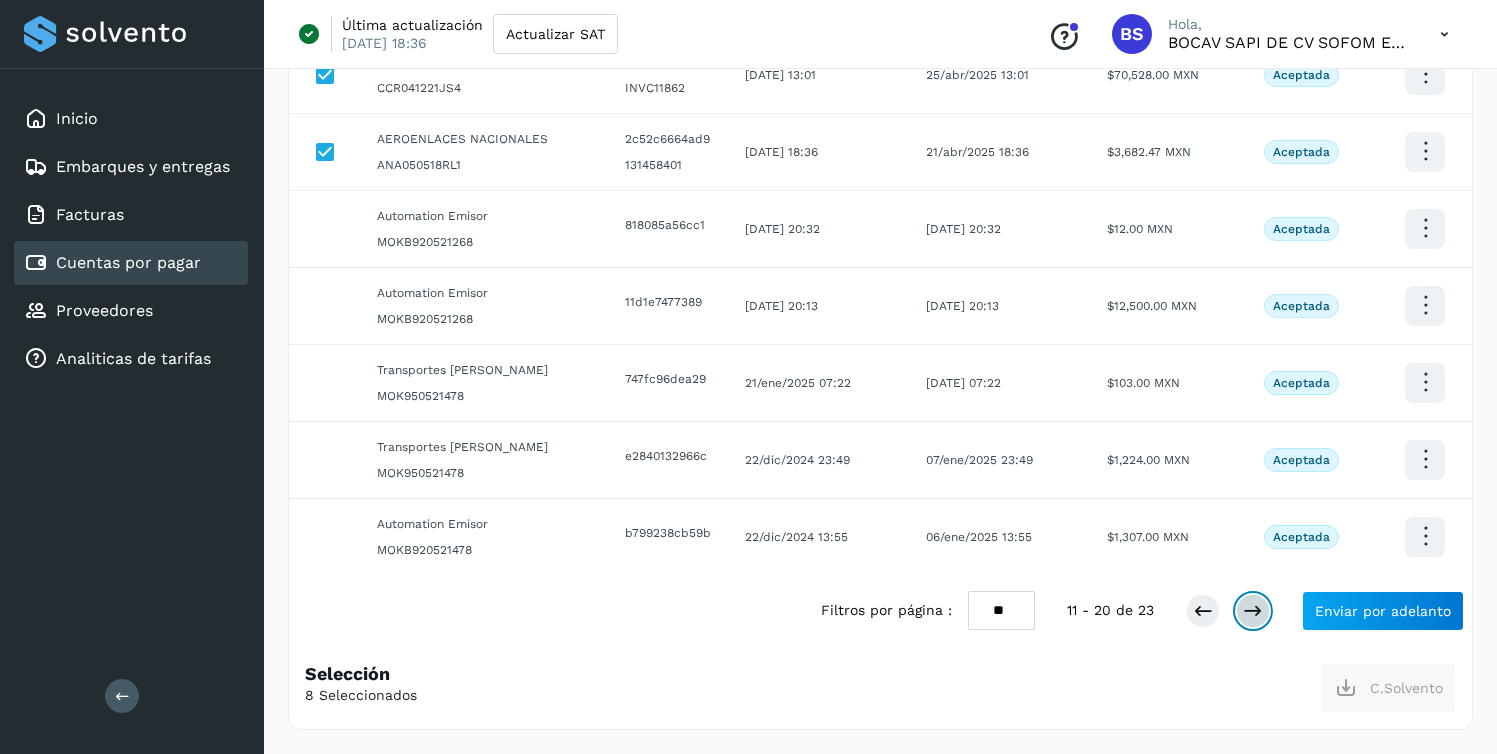 click at bounding box center (1253, 611) 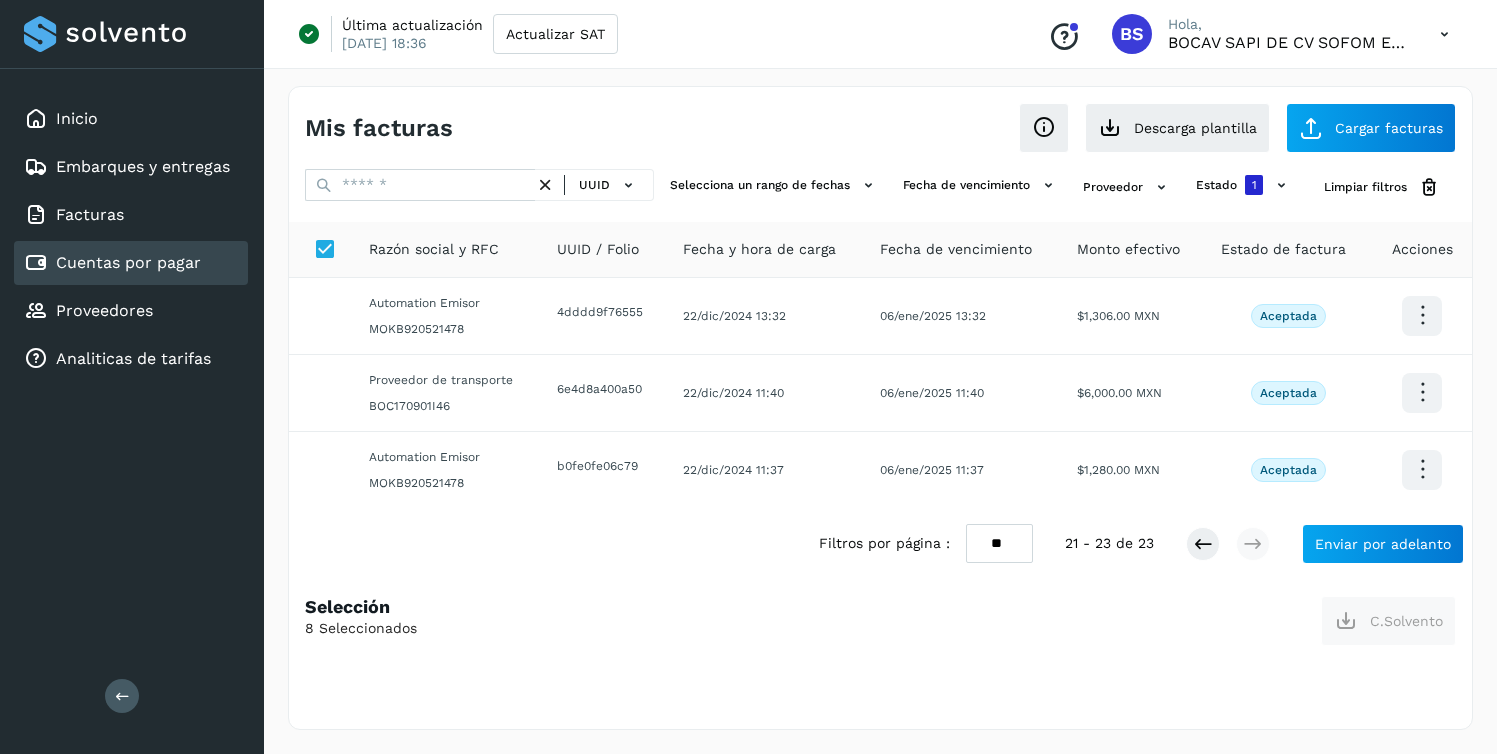 scroll, scrollTop: 0, scrollLeft: 0, axis: both 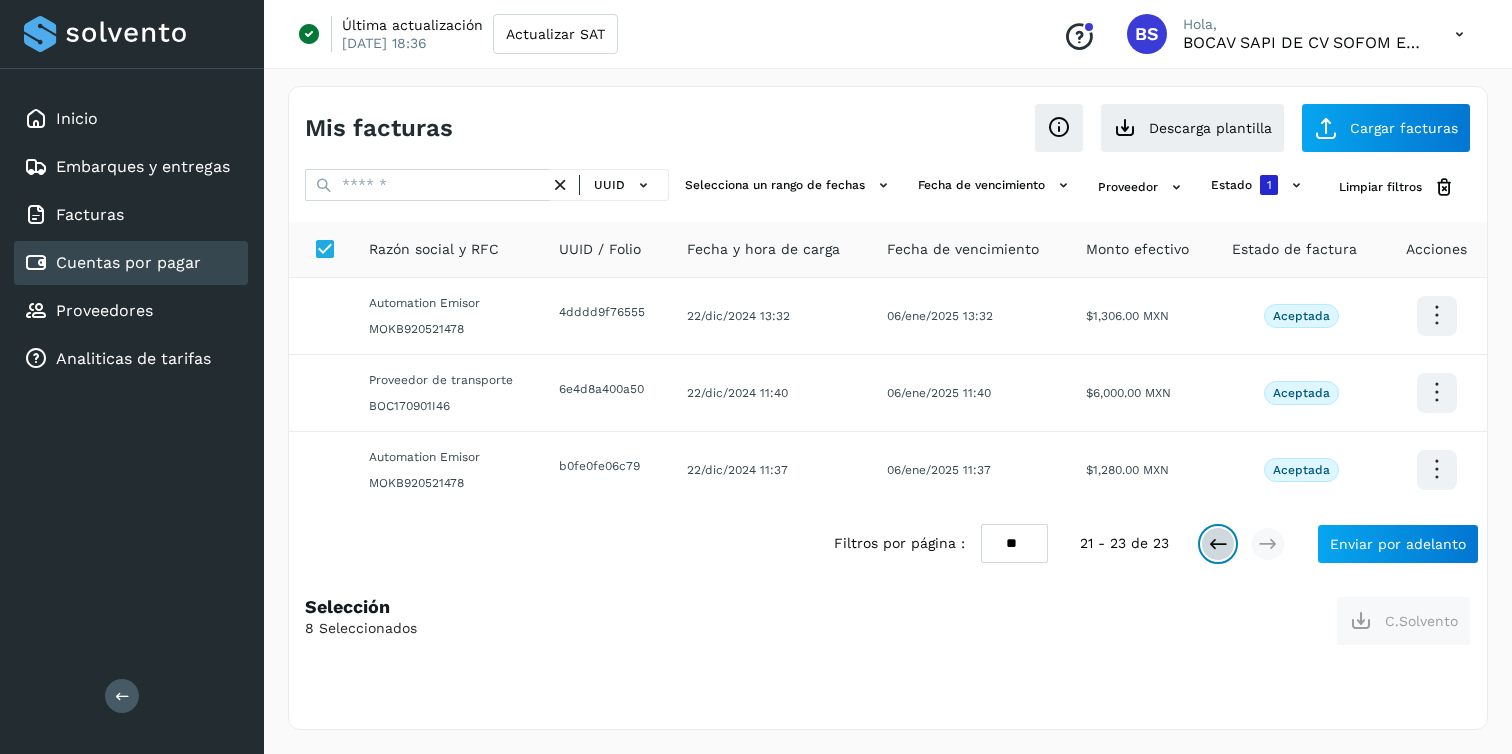 click at bounding box center (1218, 544) 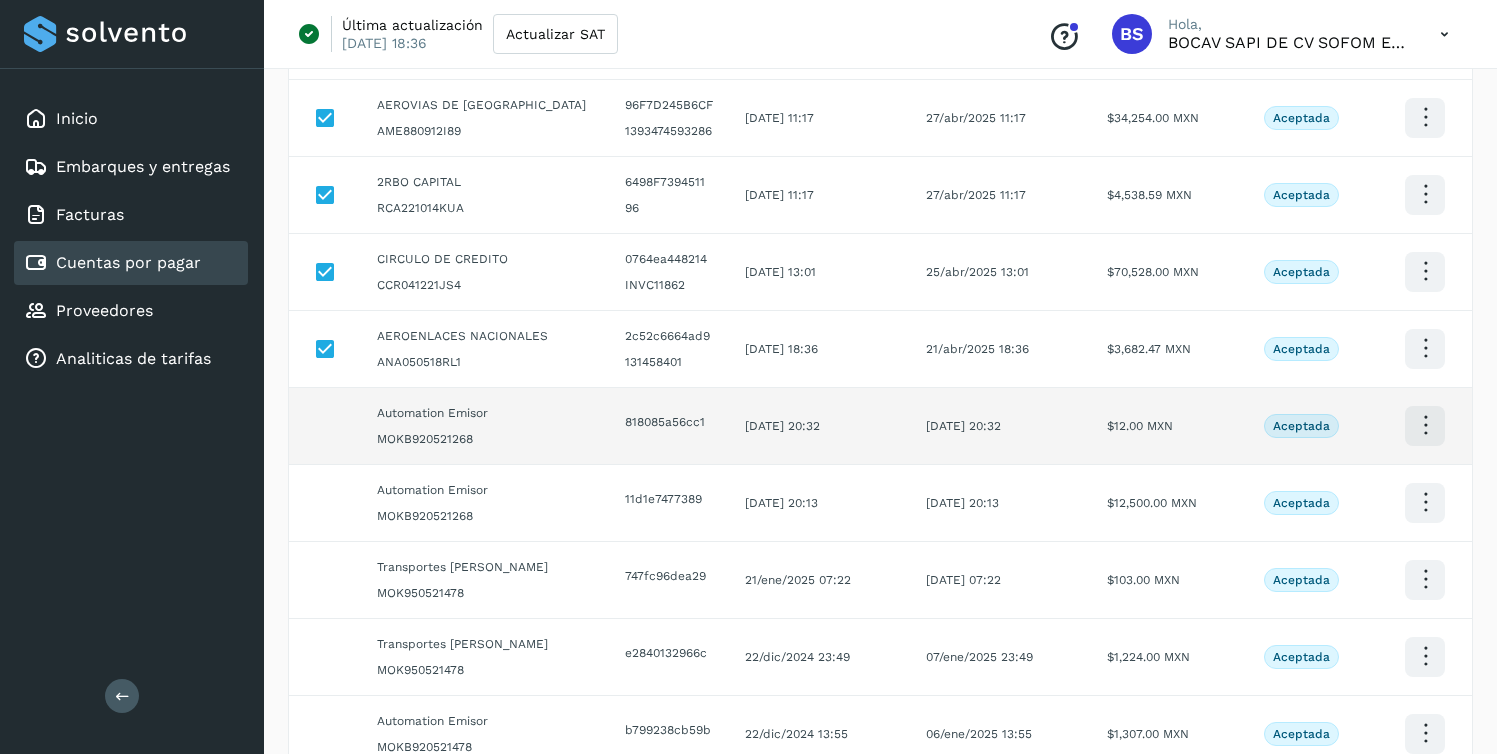 scroll, scrollTop: 490, scrollLeft: 0, axis: vertical 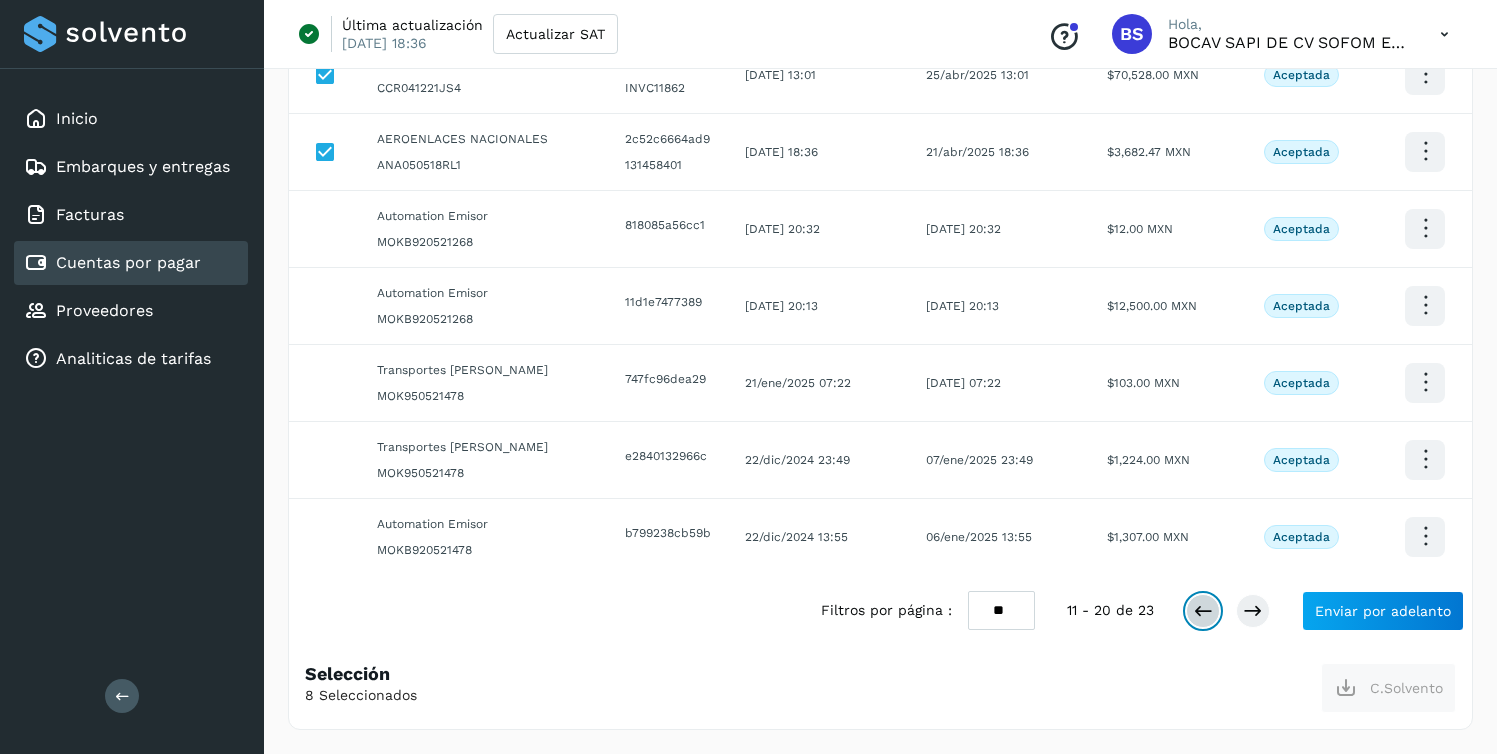 click at bounding box center (1203, 611) 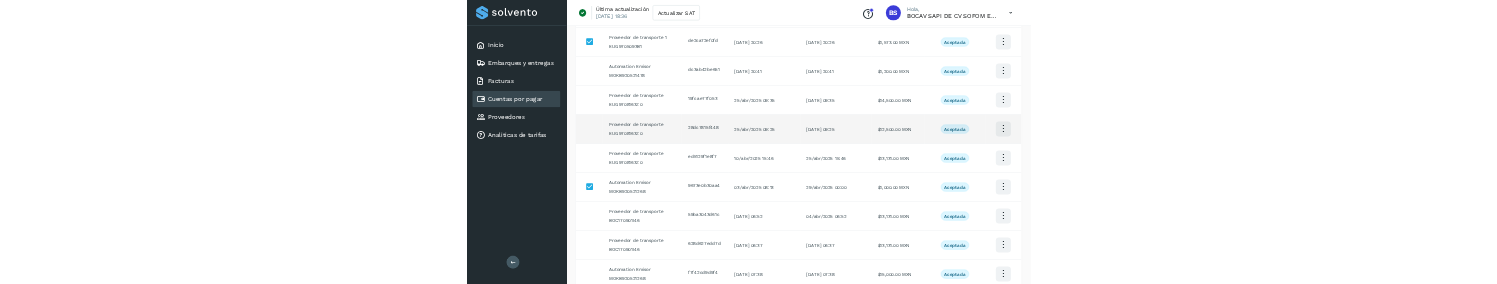 scroll, scrollTop: 472, scrollLeft: 0, axis: vertical 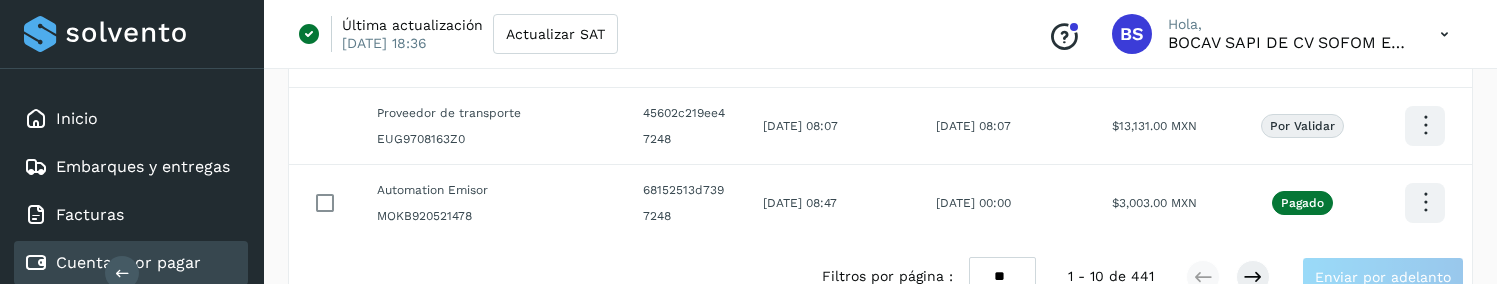 click at bounding box center [1444, 34] 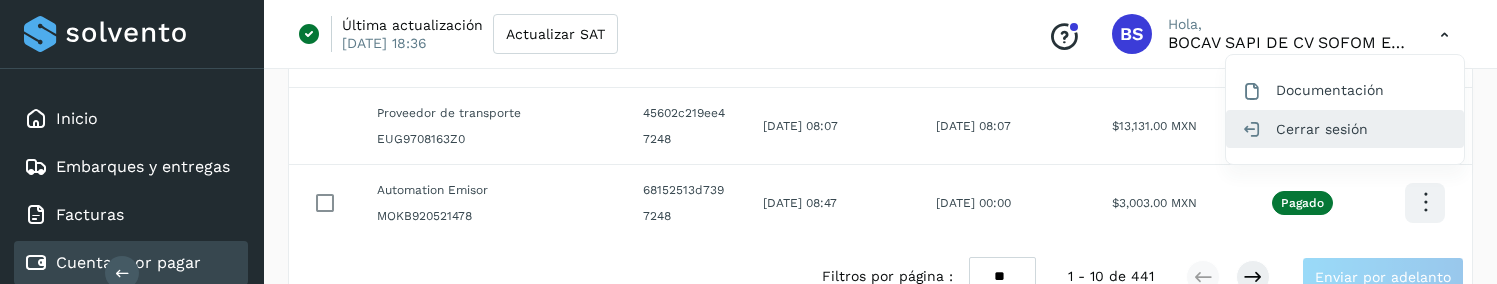click on "Cerrar sesión" 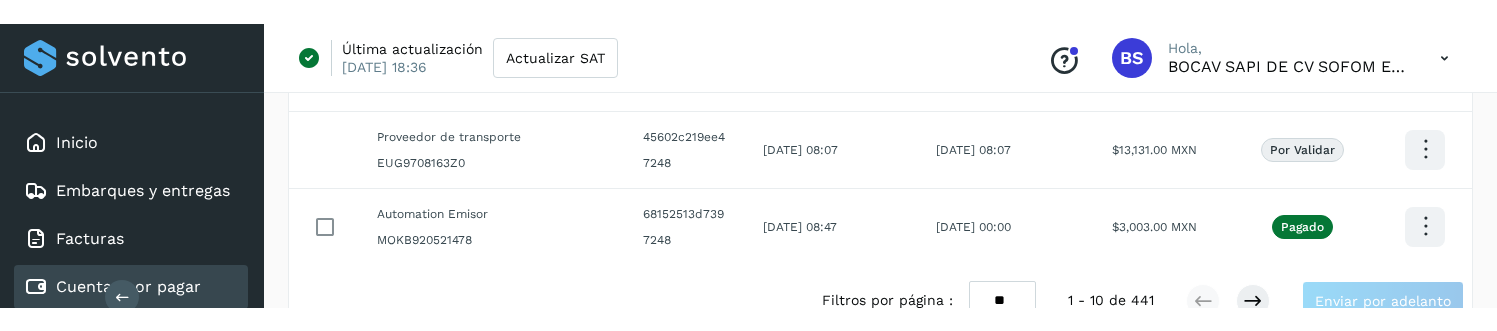 scroll, scrollTop: 25, scrollLeft: 0, axis: vertical 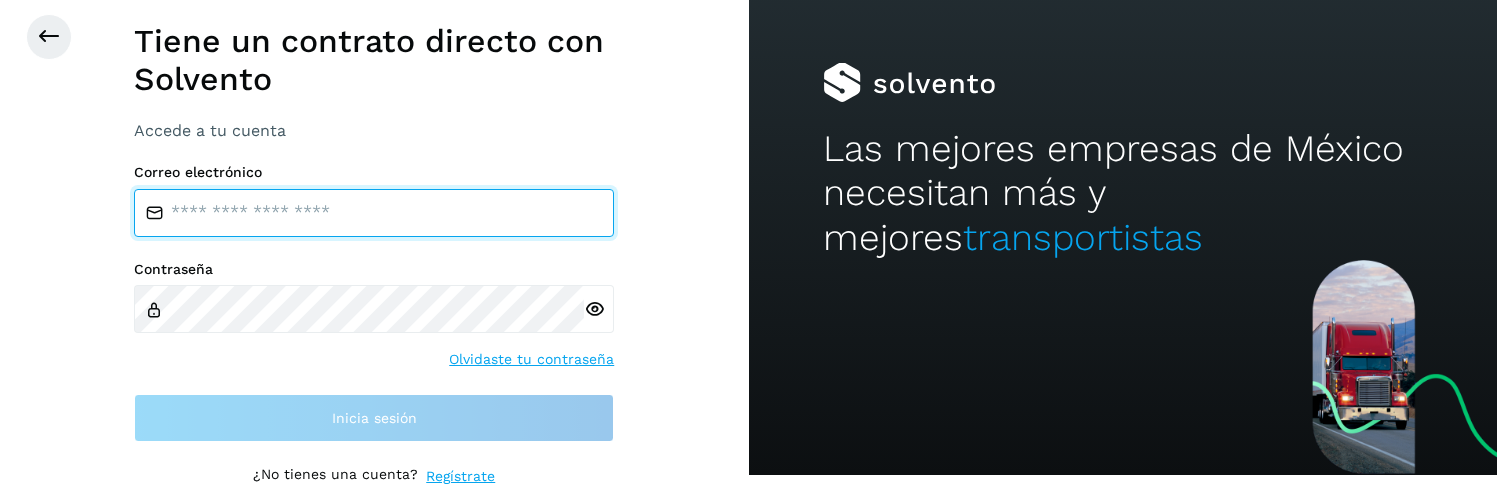 click at bounding box center (374, 213) 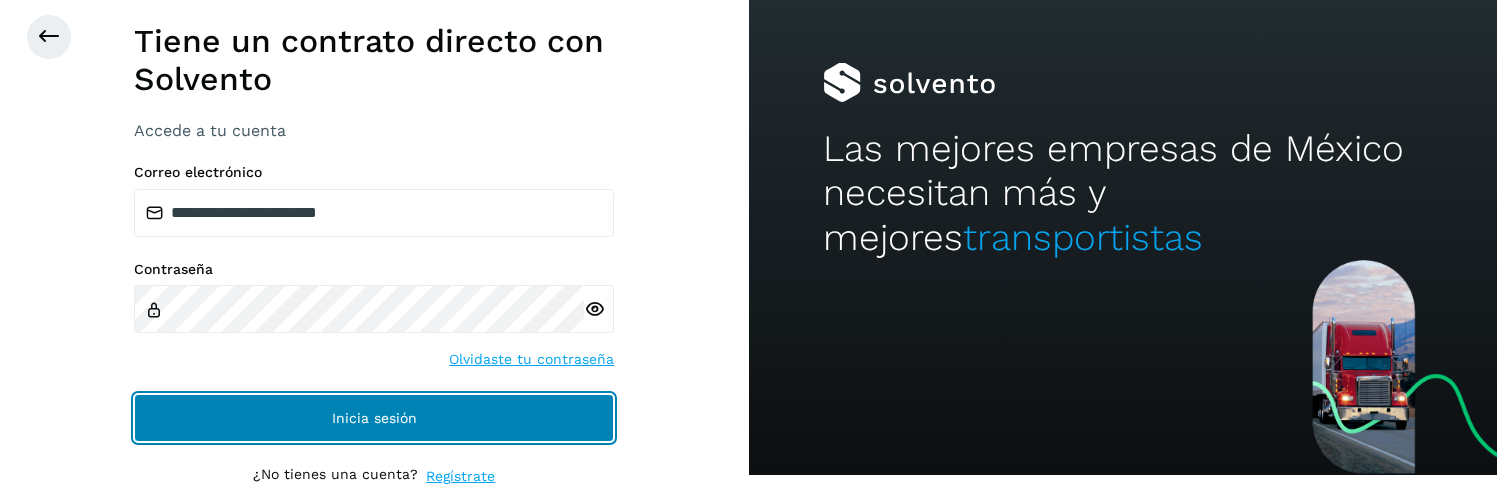 click on "Inicia sesión" 